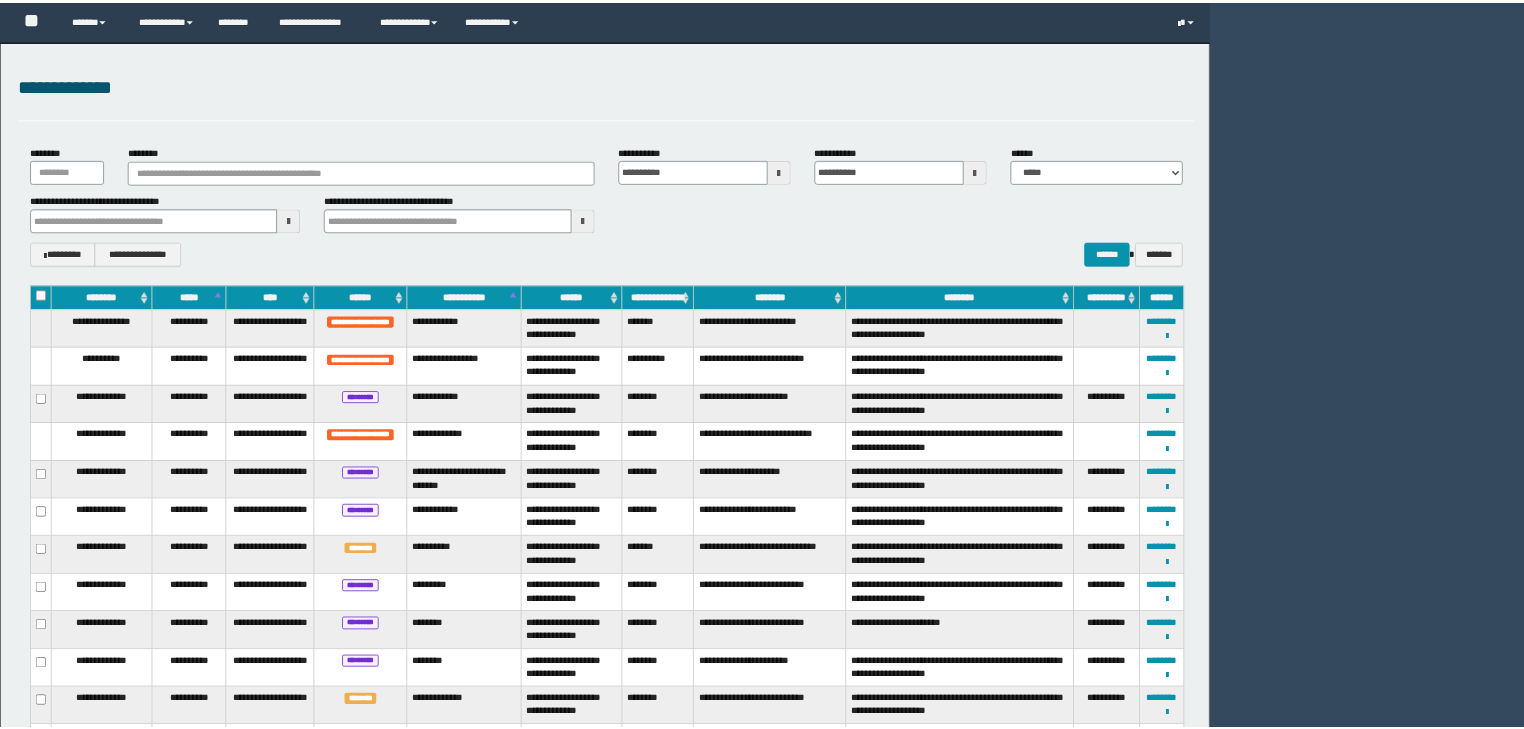 scroll, scrollTop: 0, scrollLeft: 0, axis: both 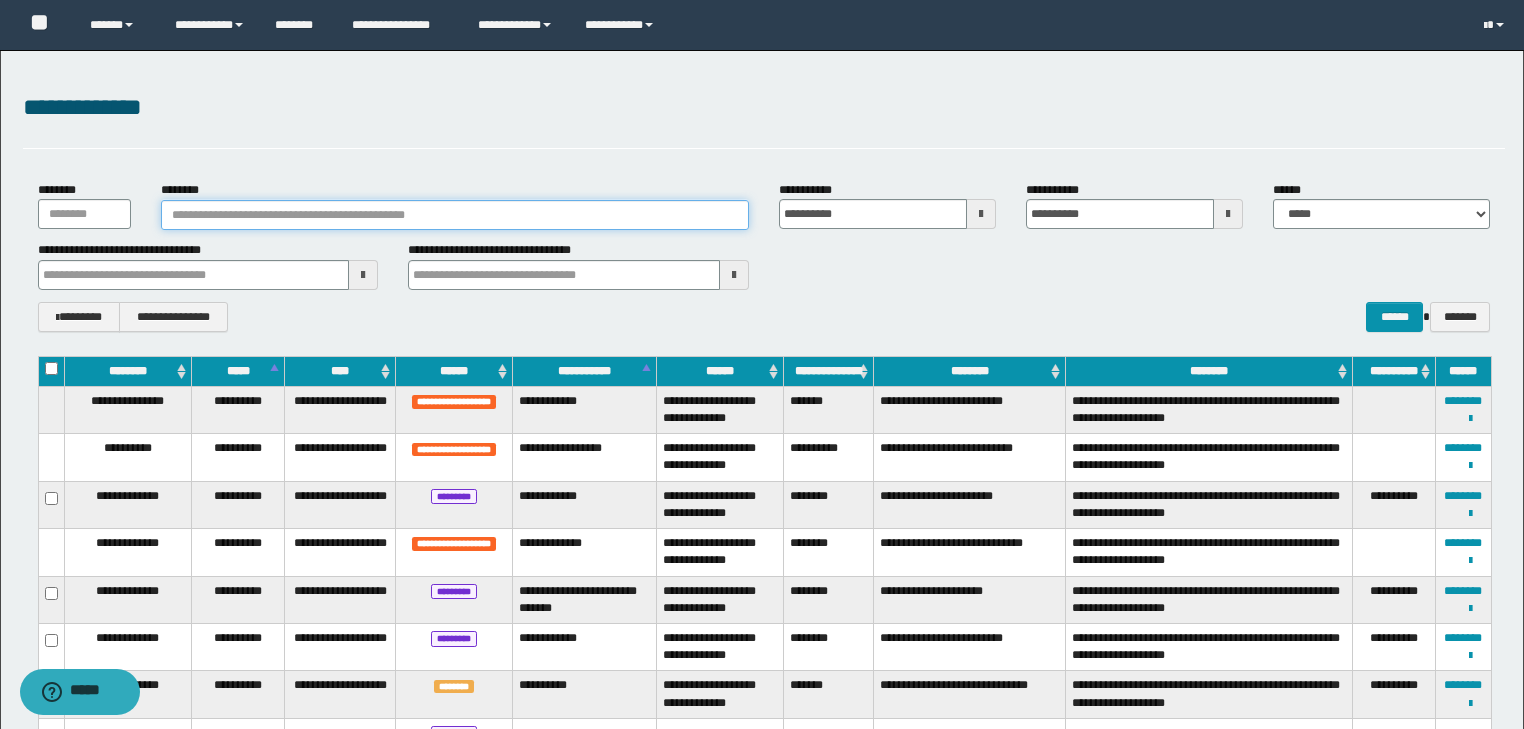 click on "********" at bounding box center (455, 215) 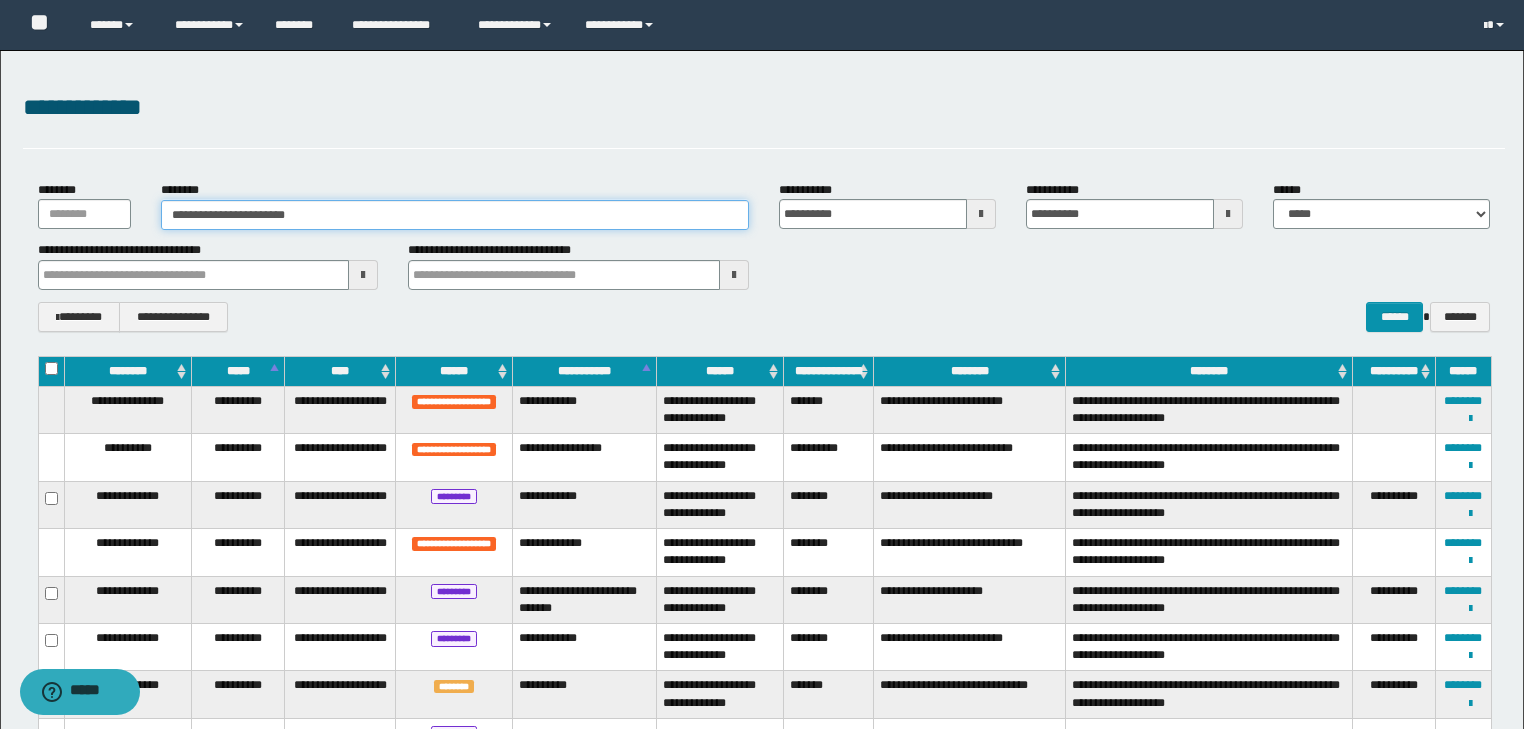 type on "**********" 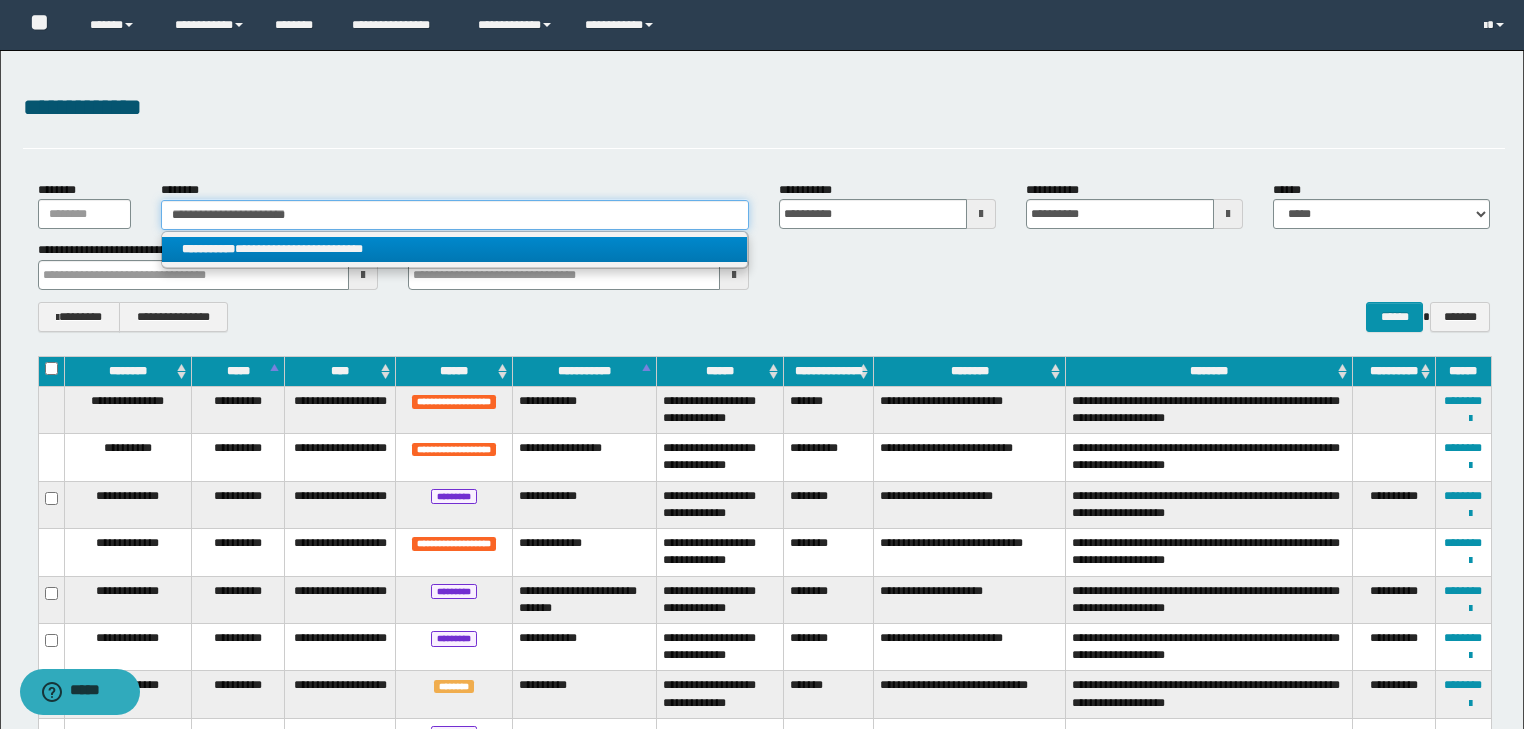 type on "**********" 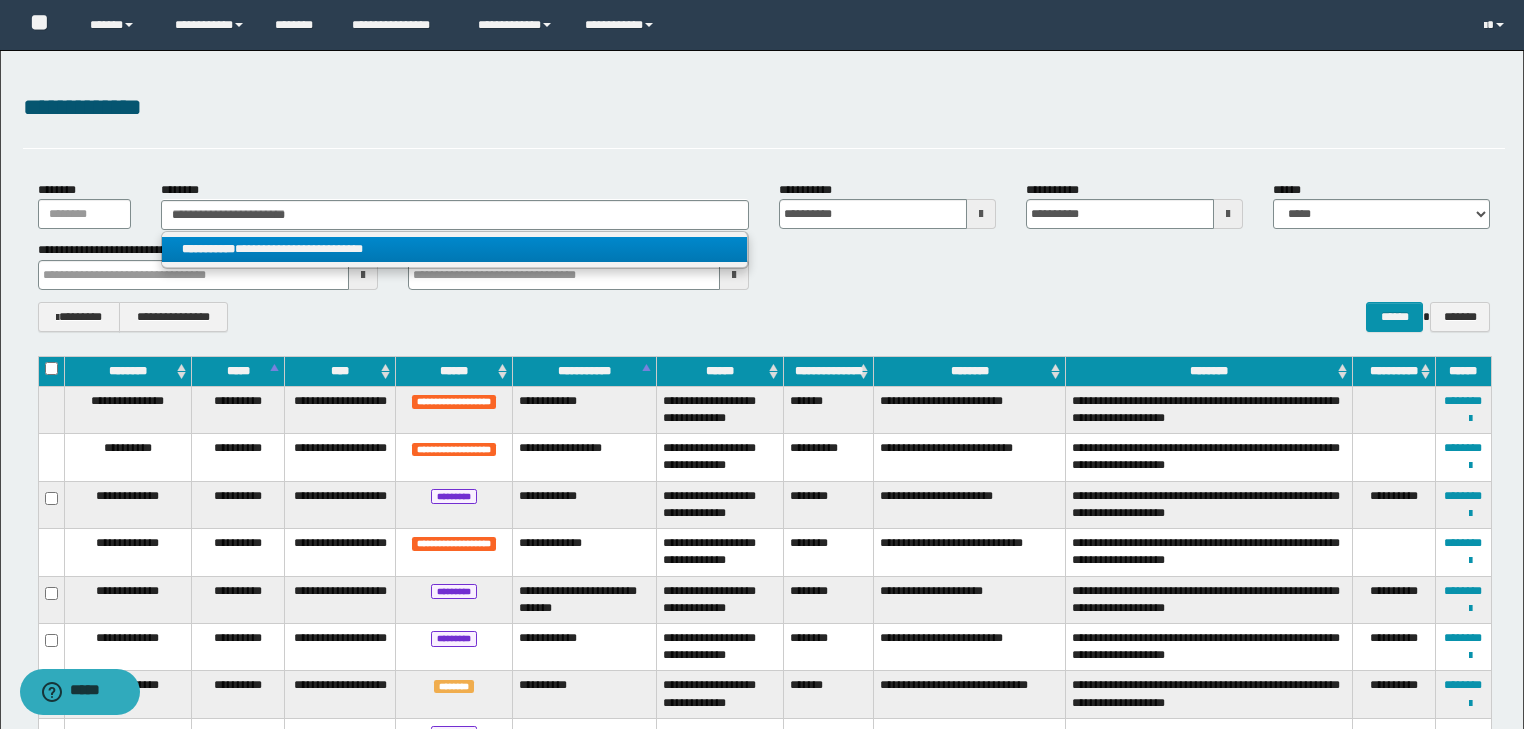 click on "**********" at bounding box center (454, 249) 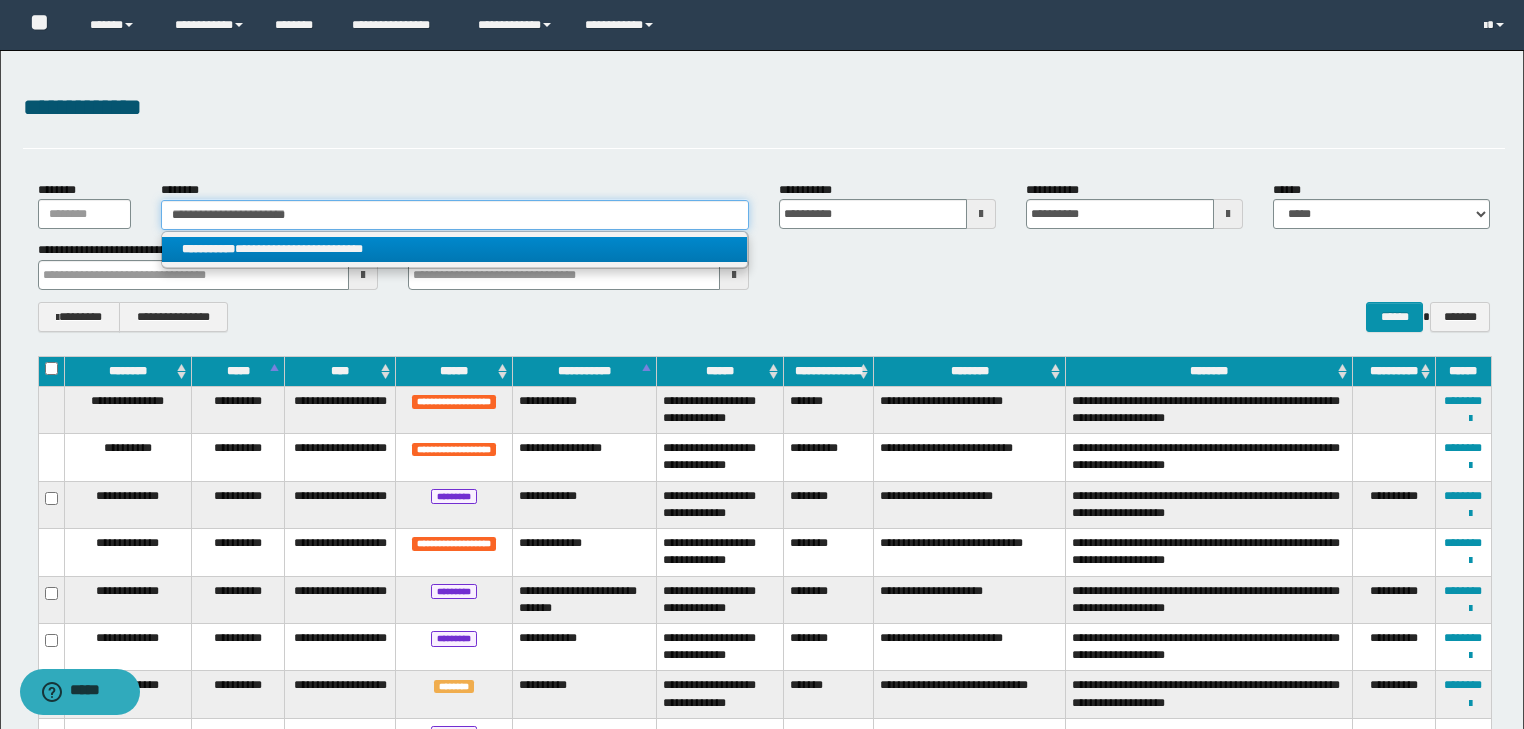 type 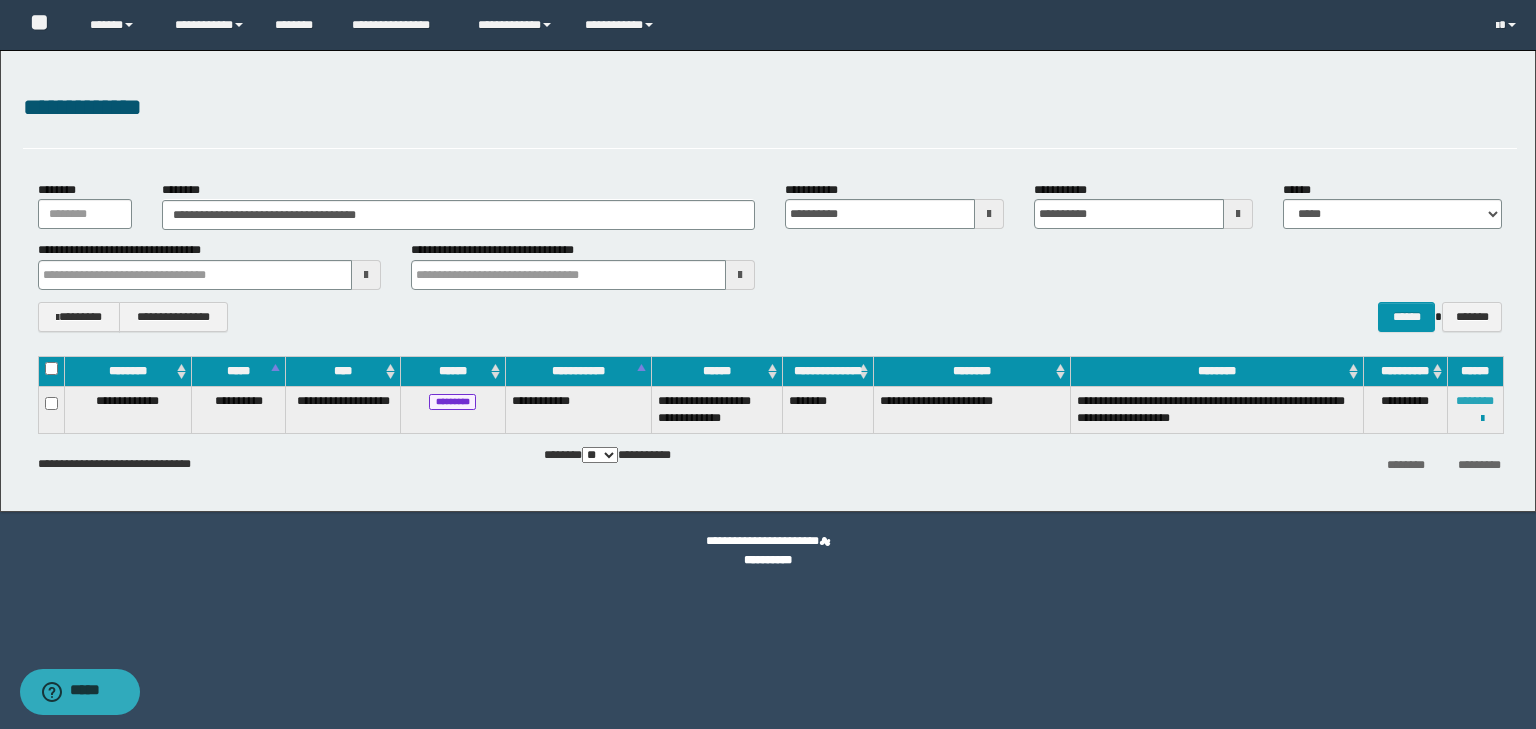 click on "********" at bounding box center (1475, 401) 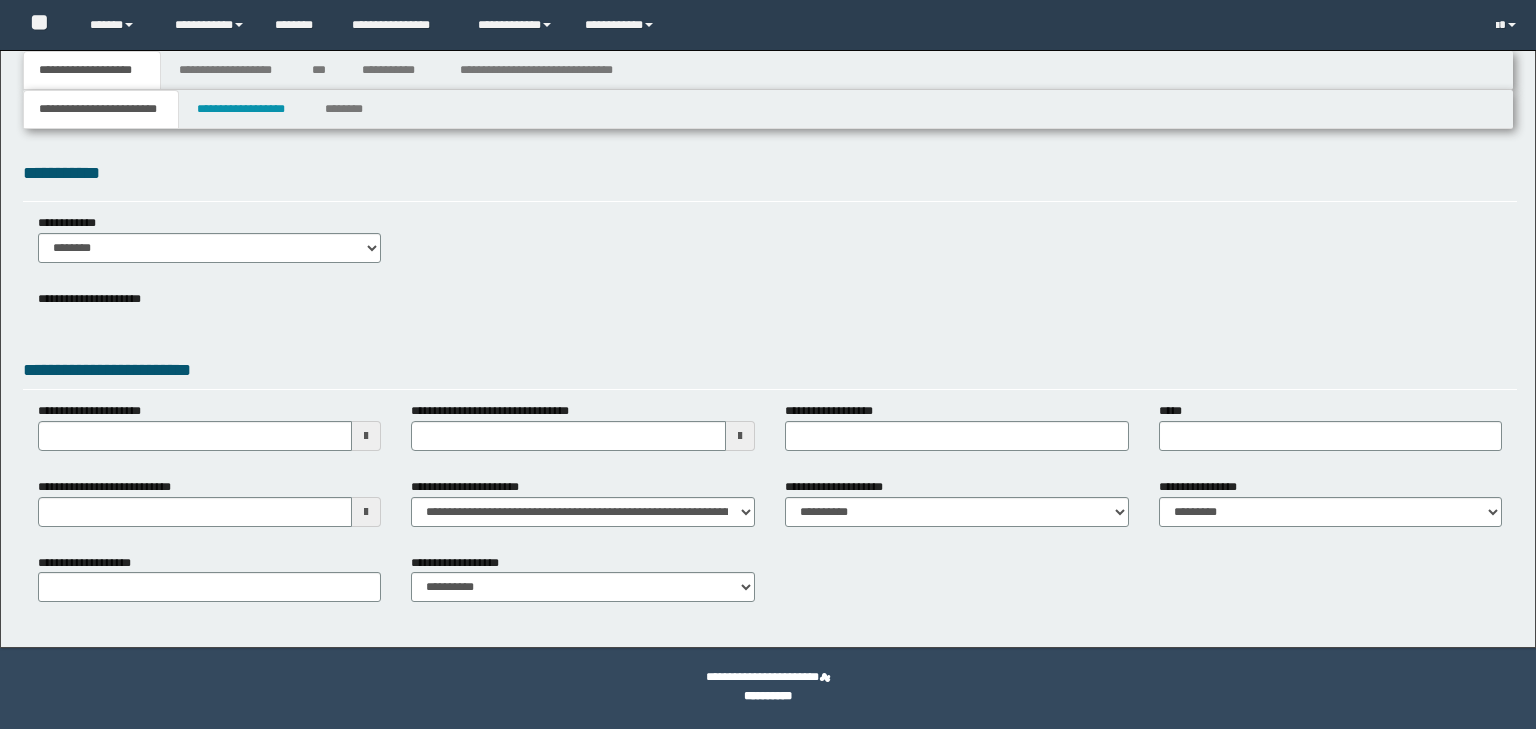 scroll, scrollTop: 0, scrollLeft: 0, axis: both 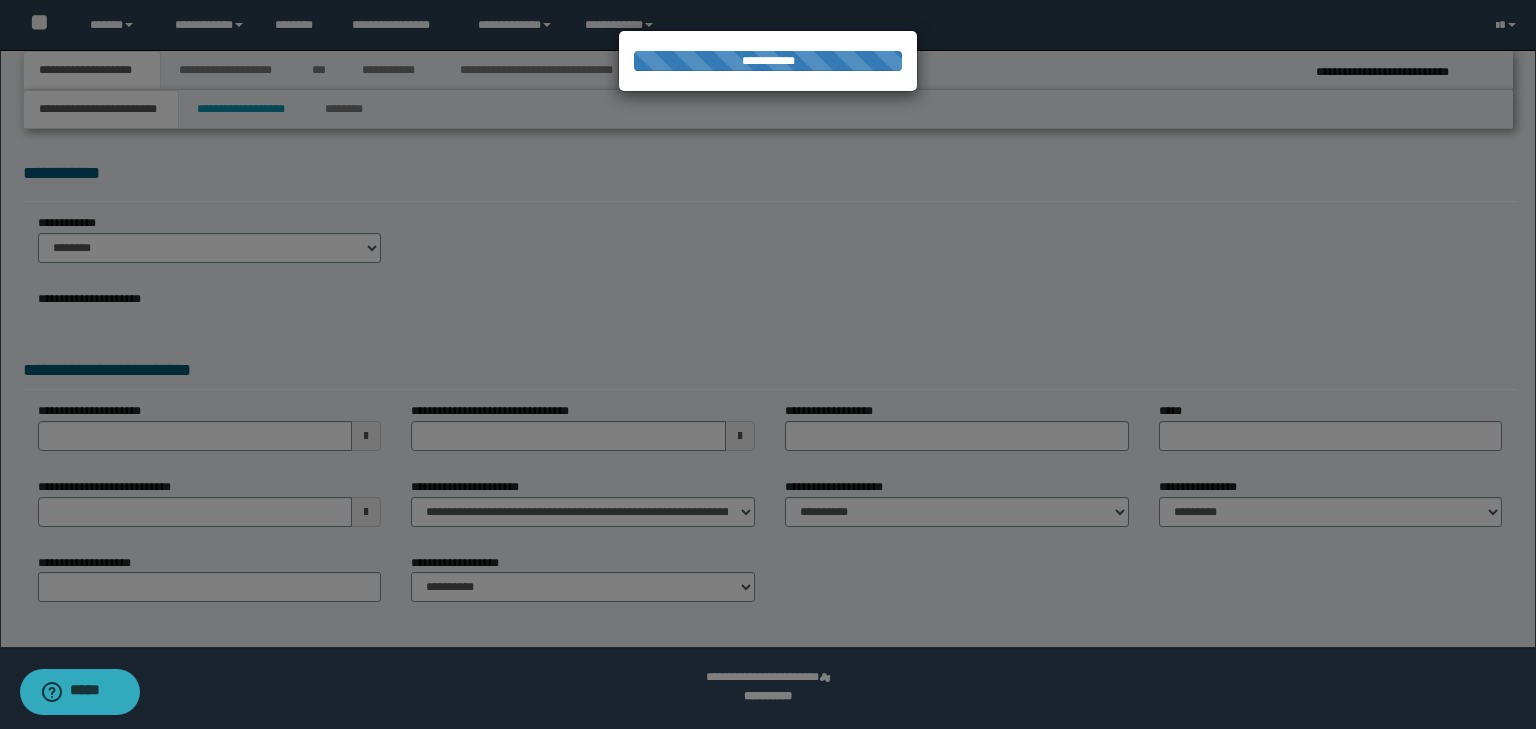 select on "*" 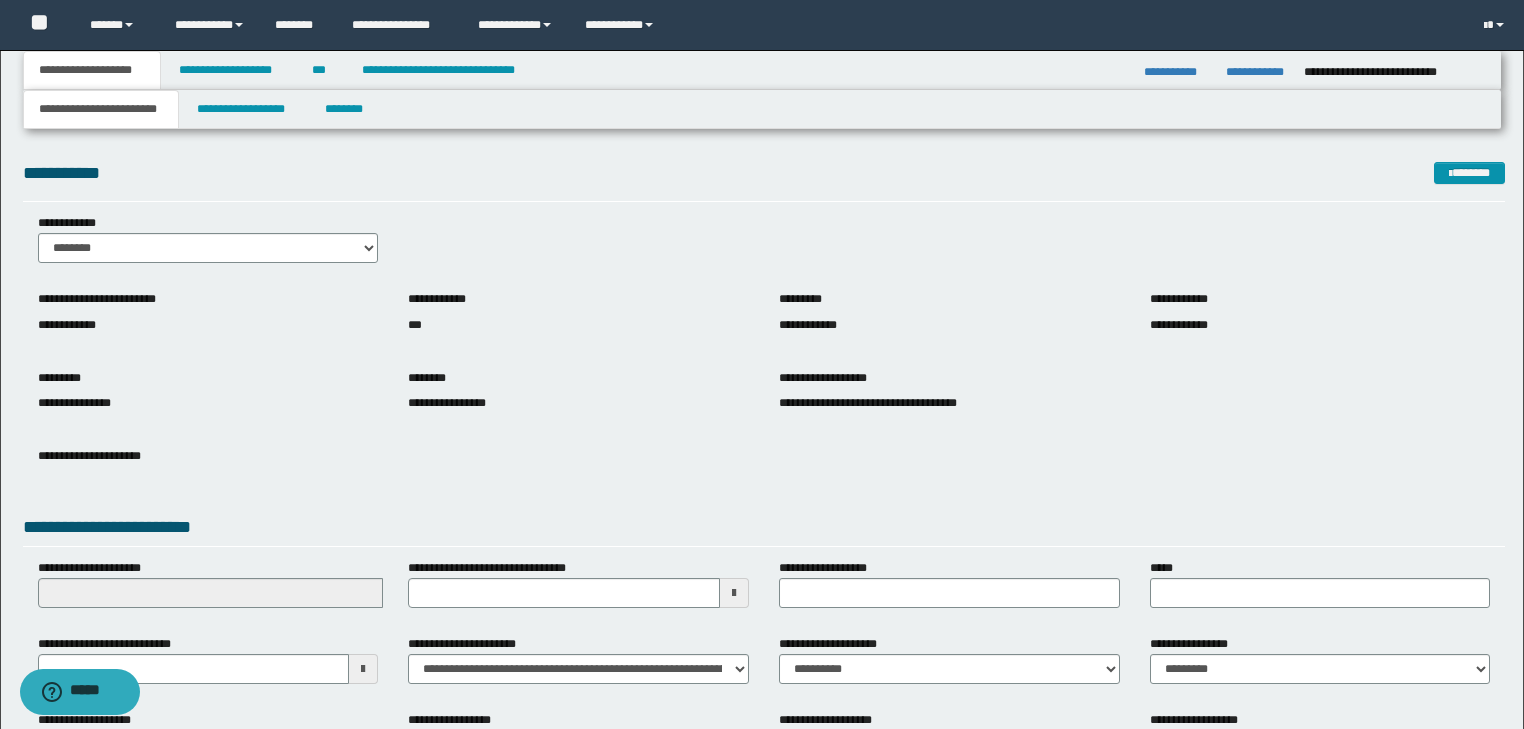scroll, scrollTop: 154, scrollLeft: 0, axis: vertical 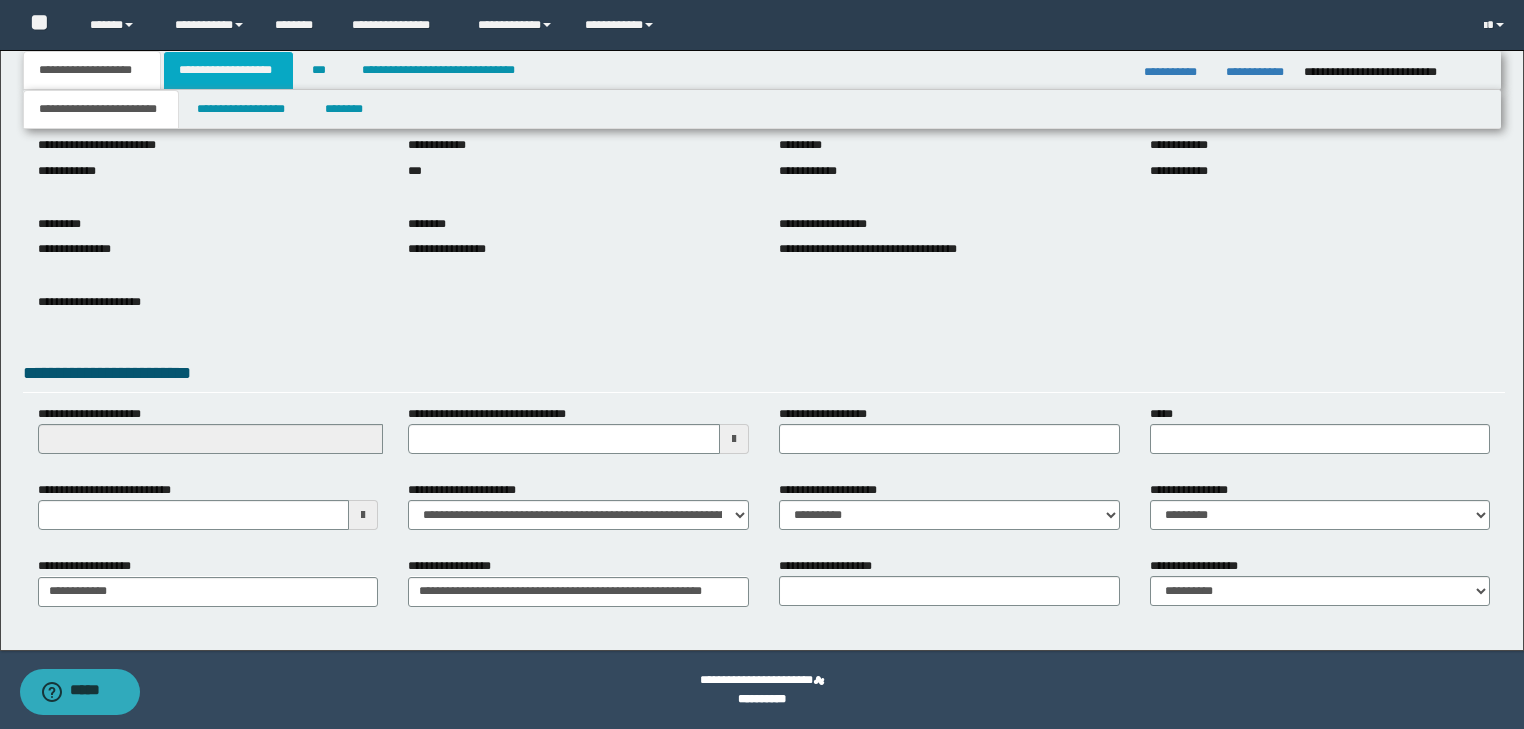 click on "**********" at bounding box center [228, 70] 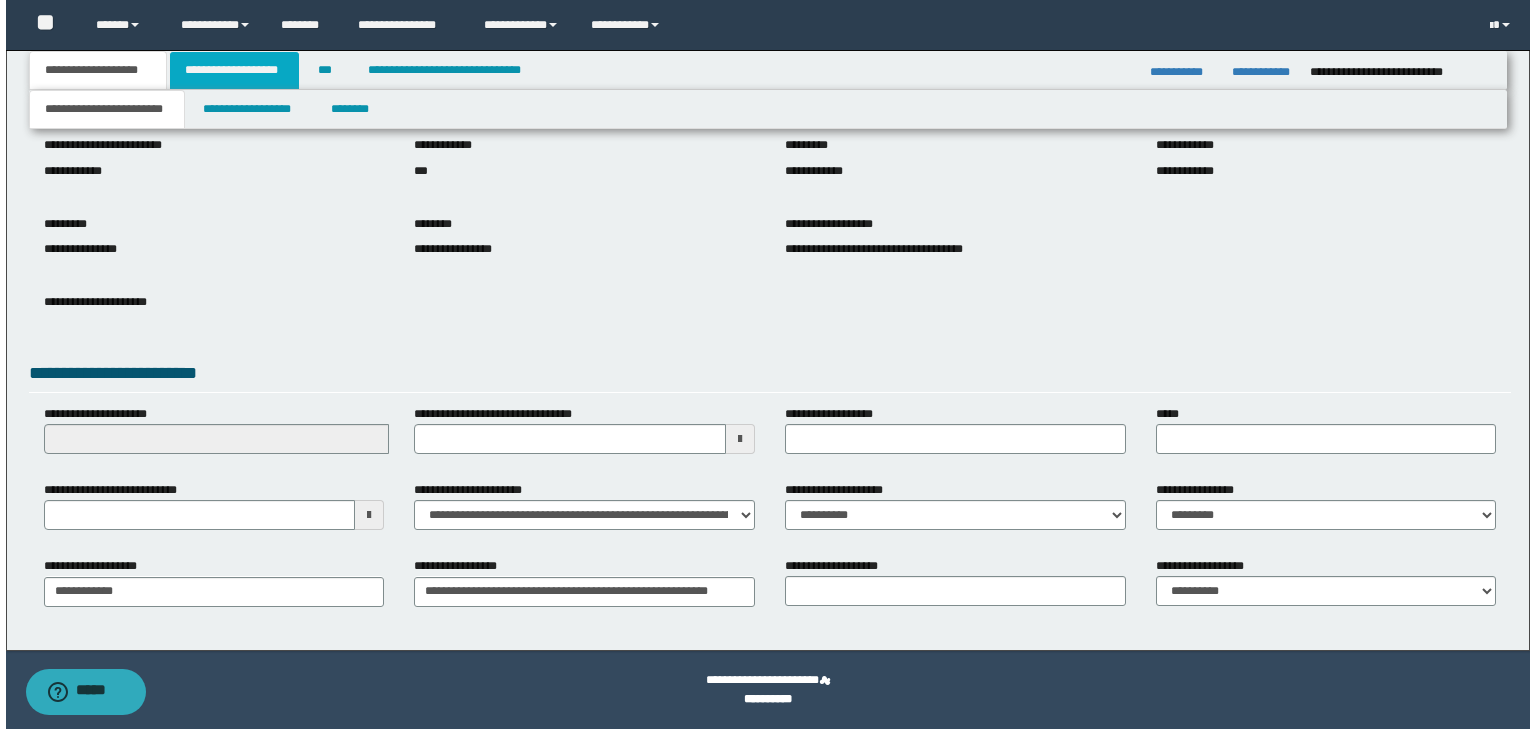 scroll, scrollTop: 0, scrollLeft: 0, axis: both 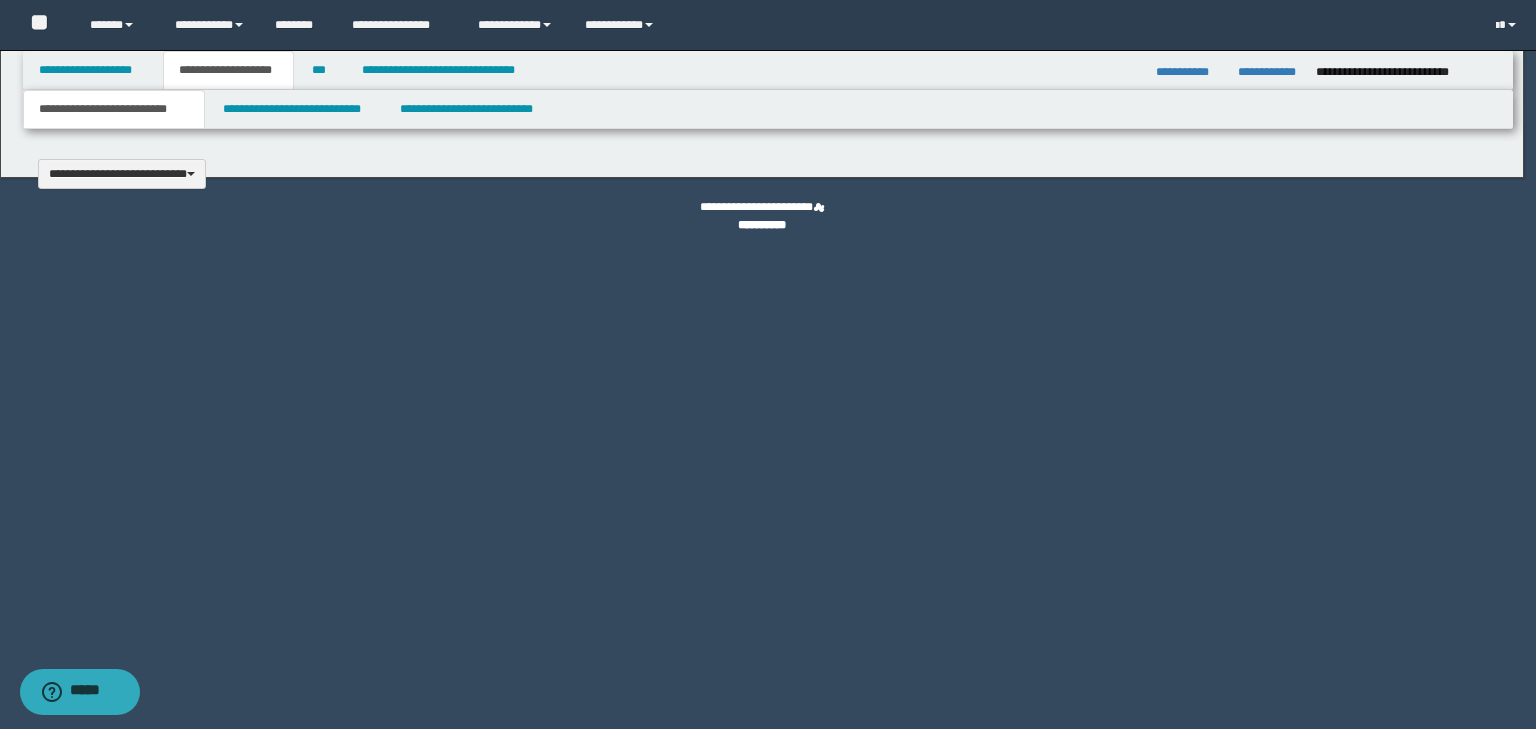 type 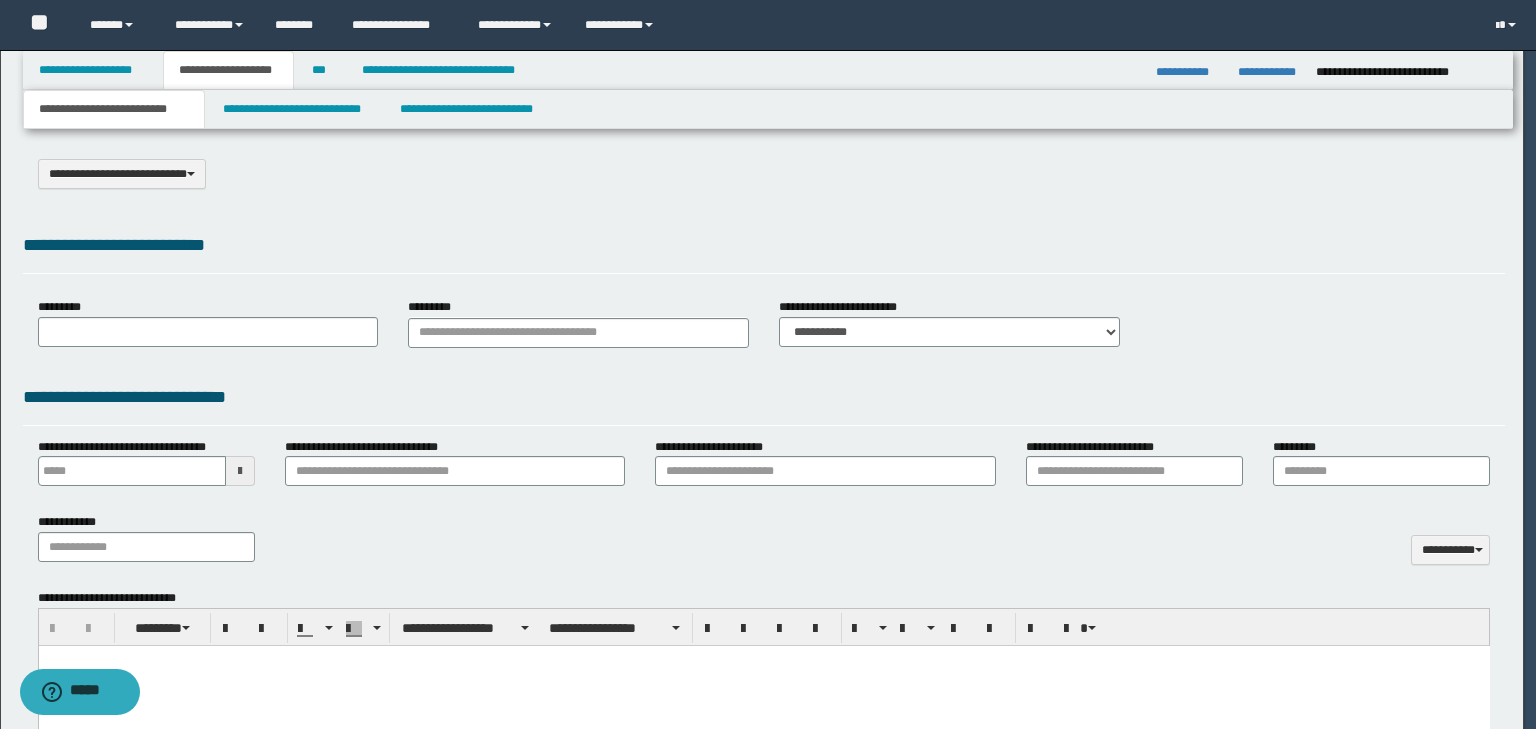 type on "*********" 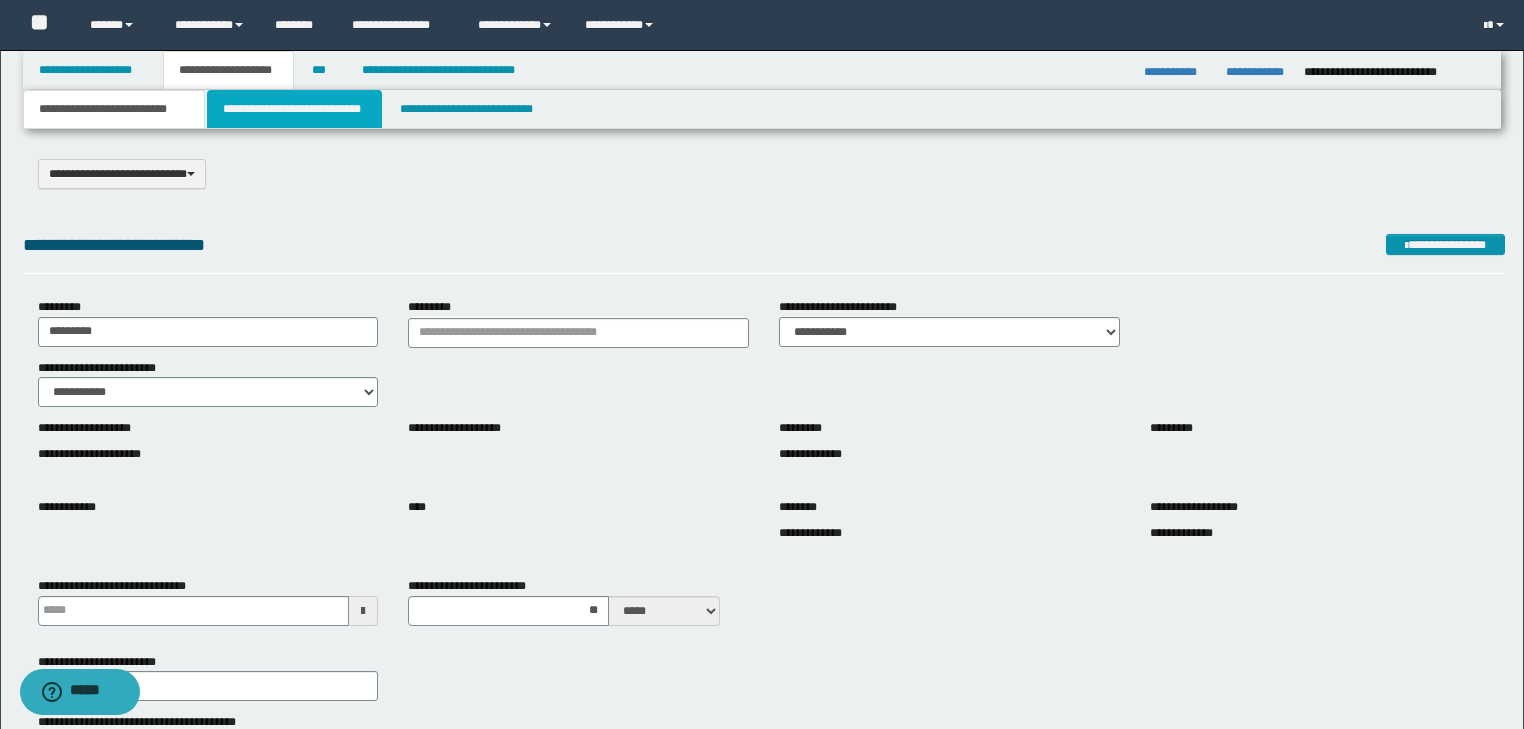 click on "**********" at bounding box center [294, 109] 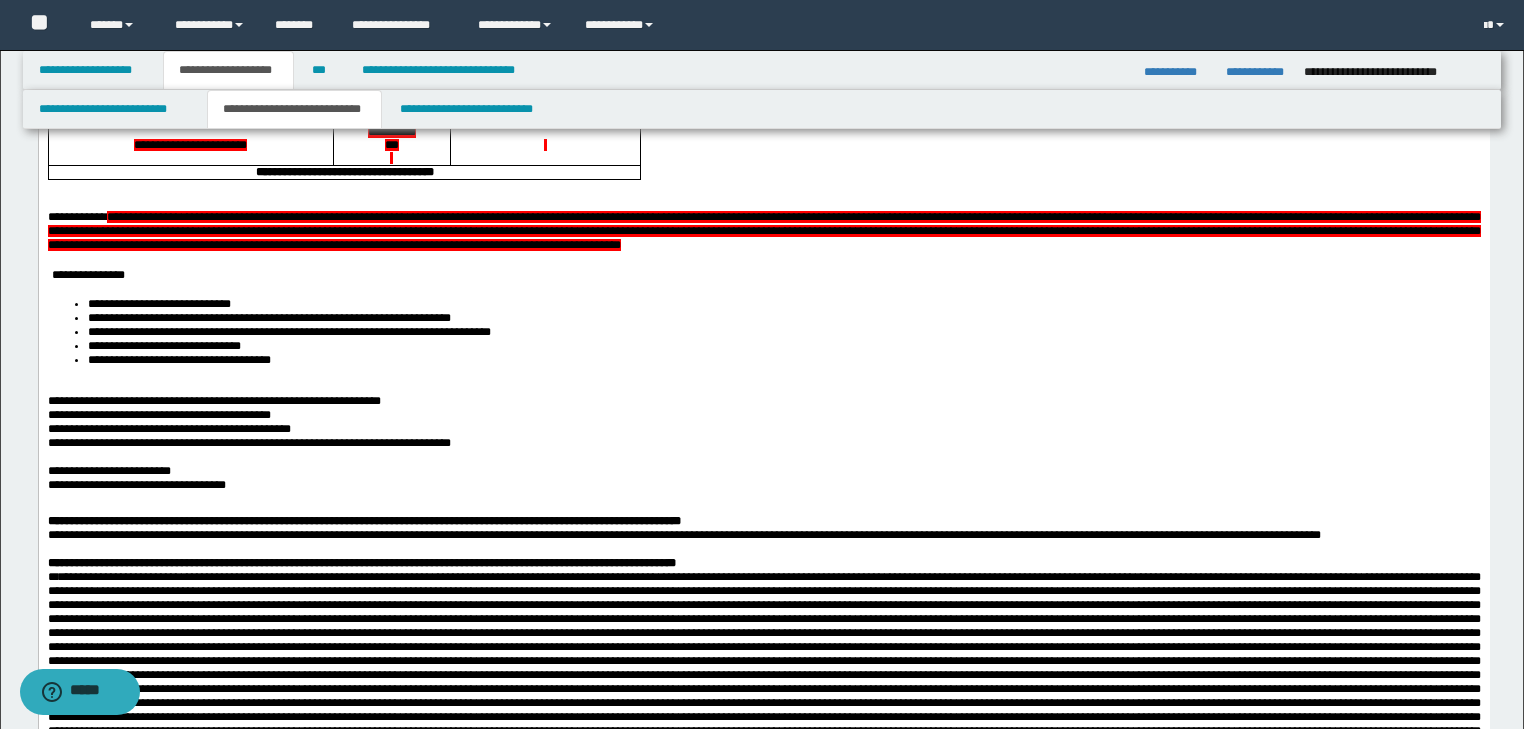 scroll, scrollTop: 560, scrollLeft: 0, axis: vertical 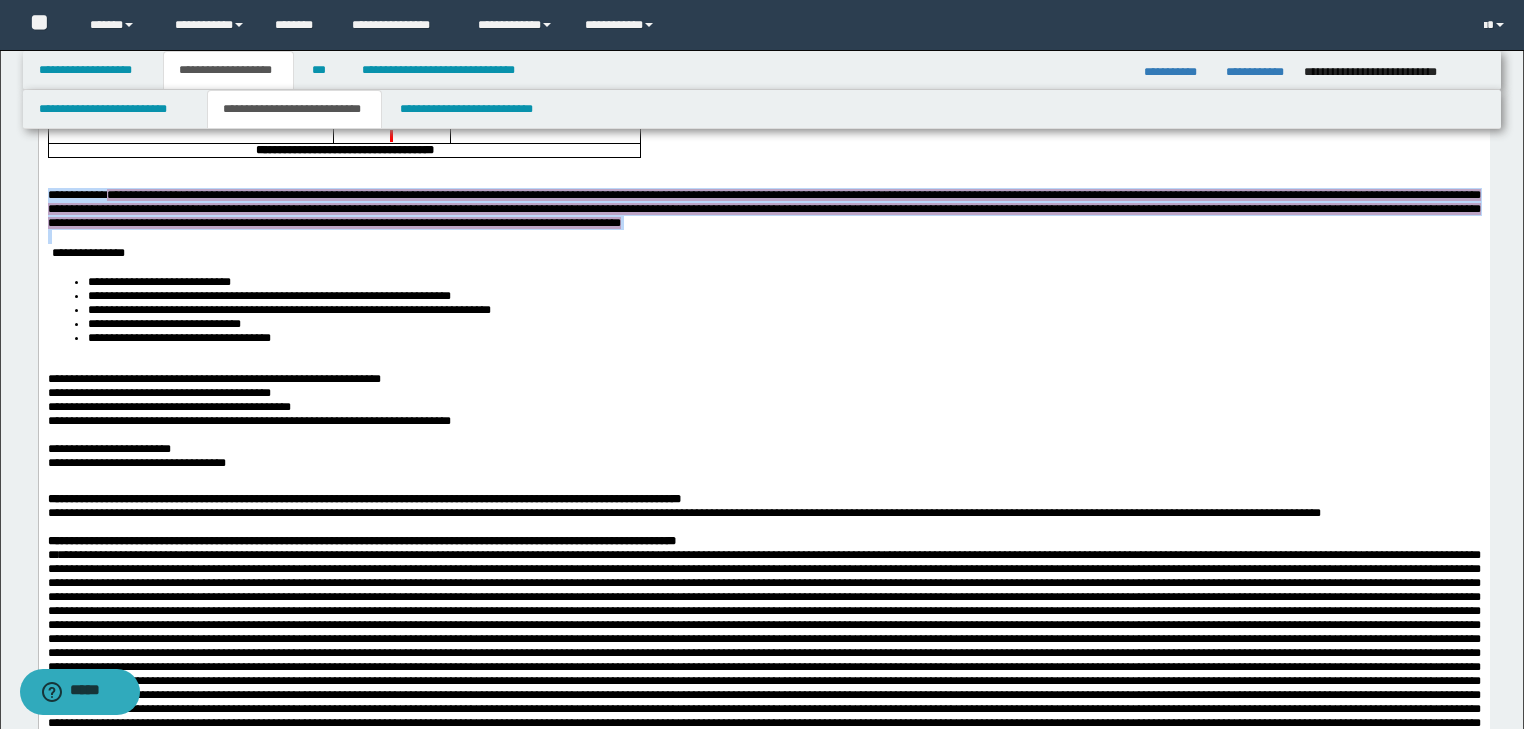 drag, startPoint x: 95, startPoint y: 320, endPoint x: 38, endPoint y: 257, distance: 84.95882 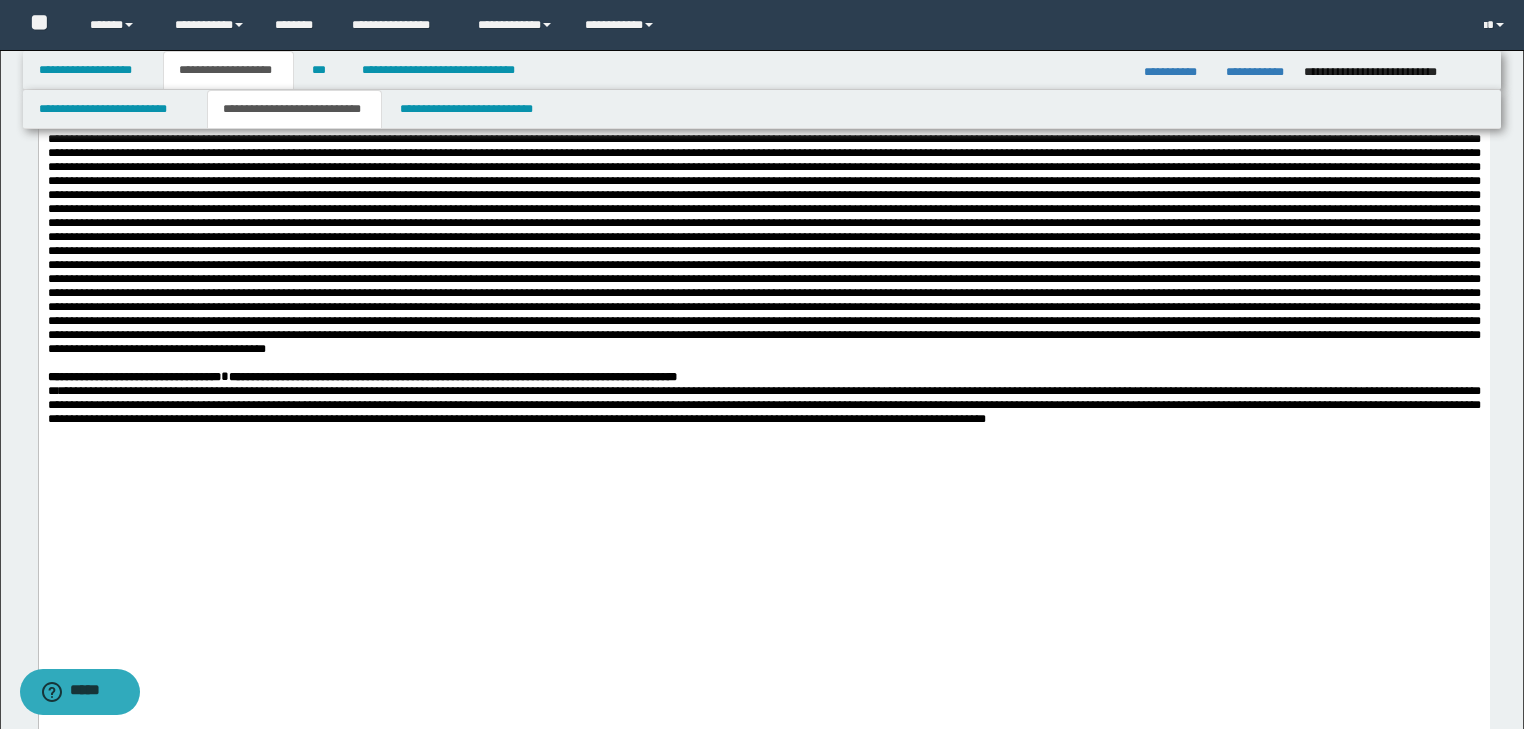 scroll, scrollTop: 720, scrollLeft: 0, axis: vertical 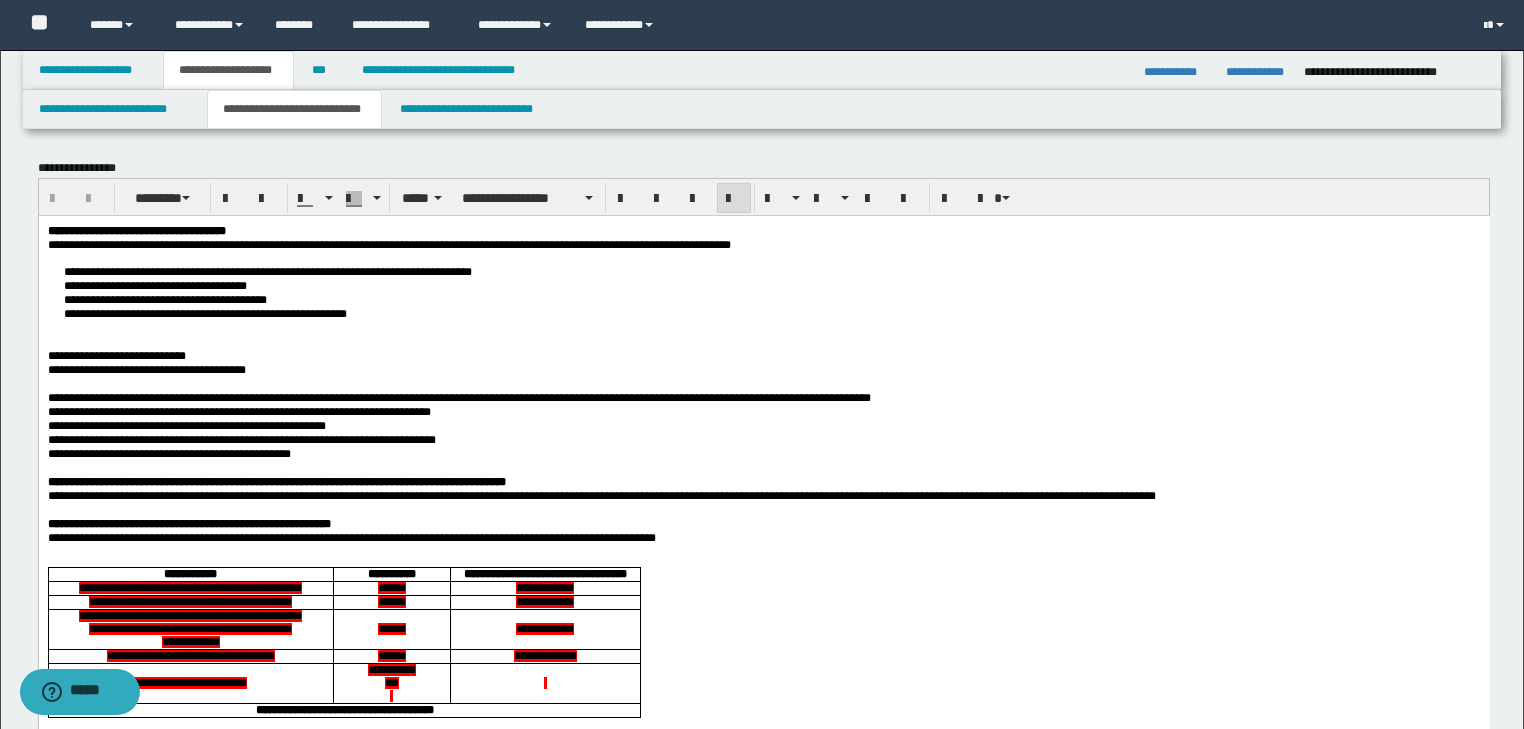 click on "**********" at bounding box center (763, 866) 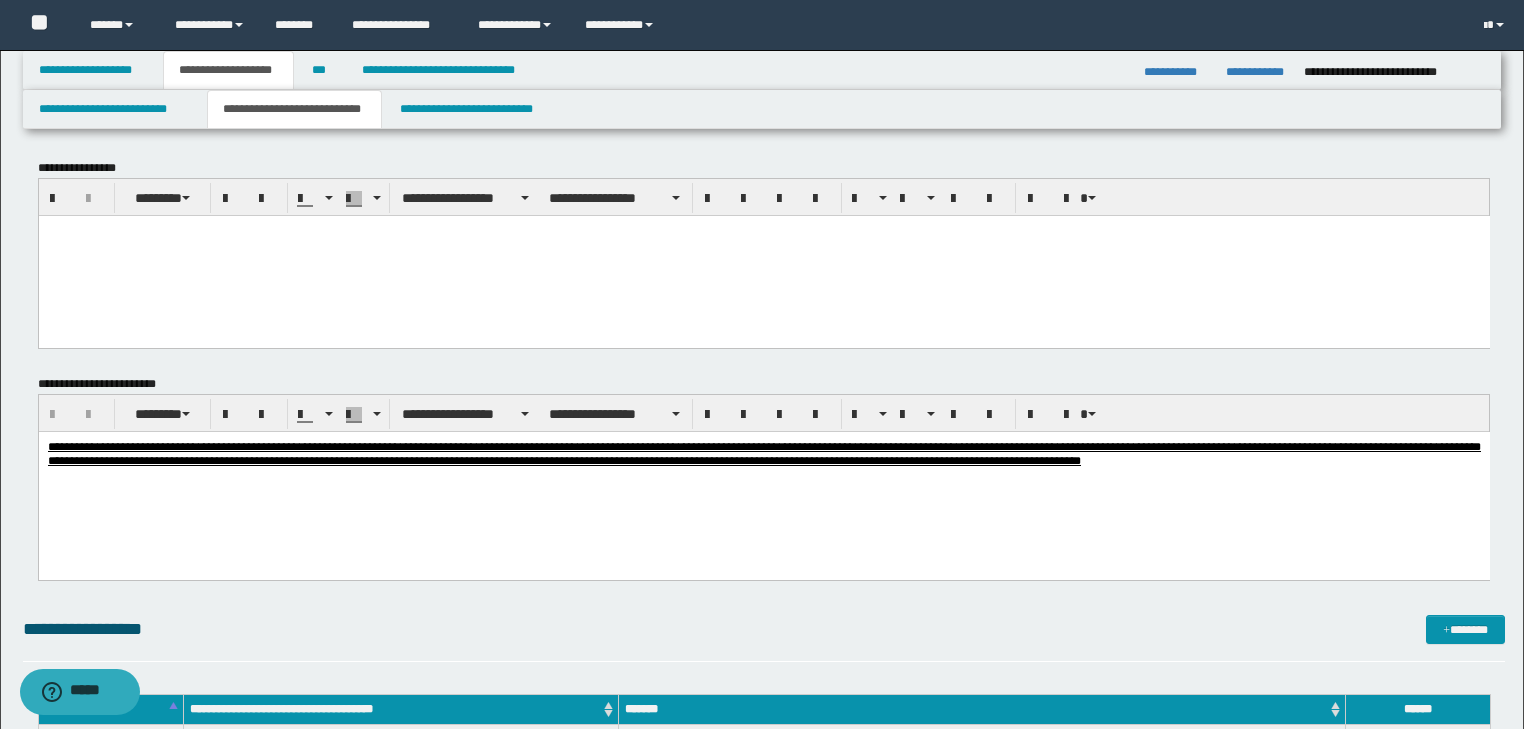 paste 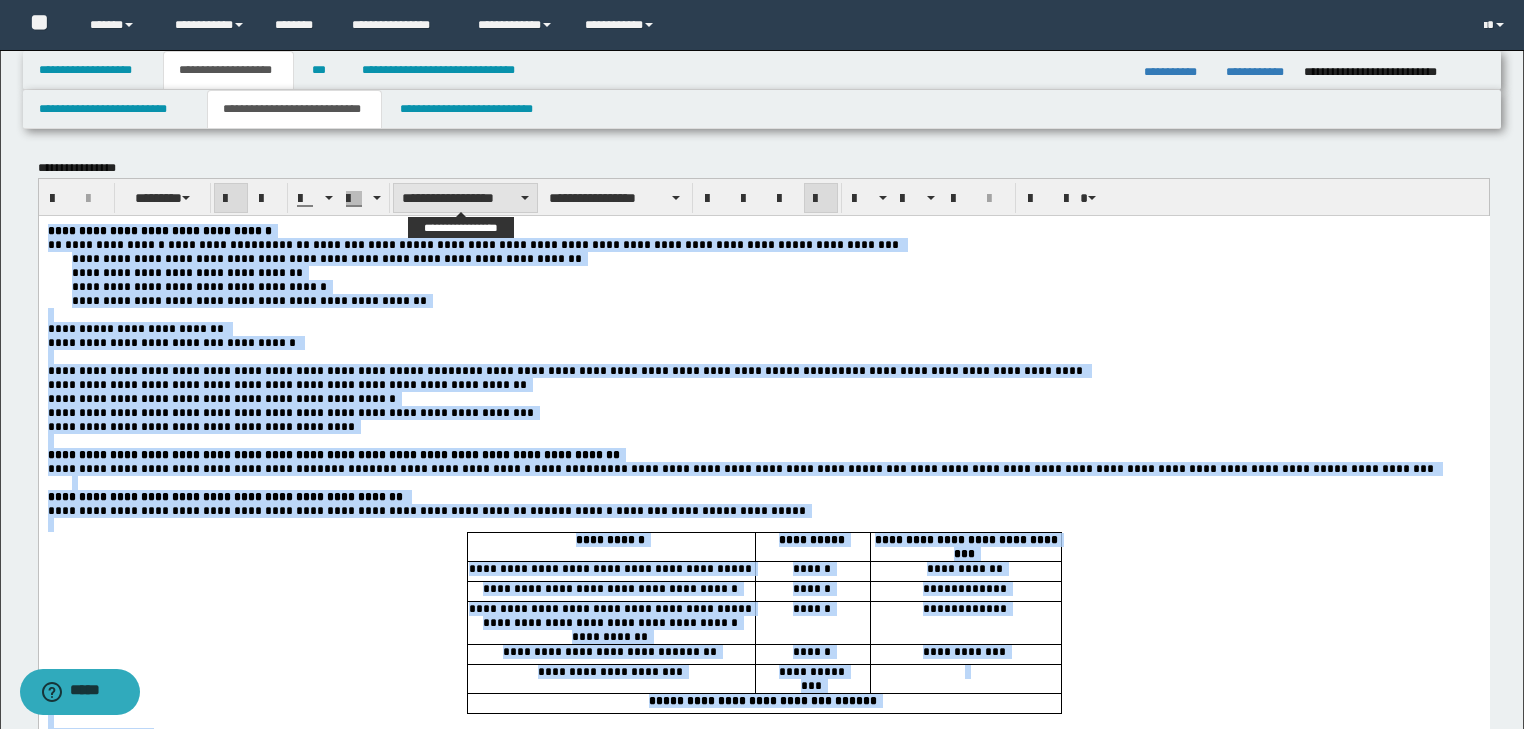 click on "**********" at bounding box center (465, 198) 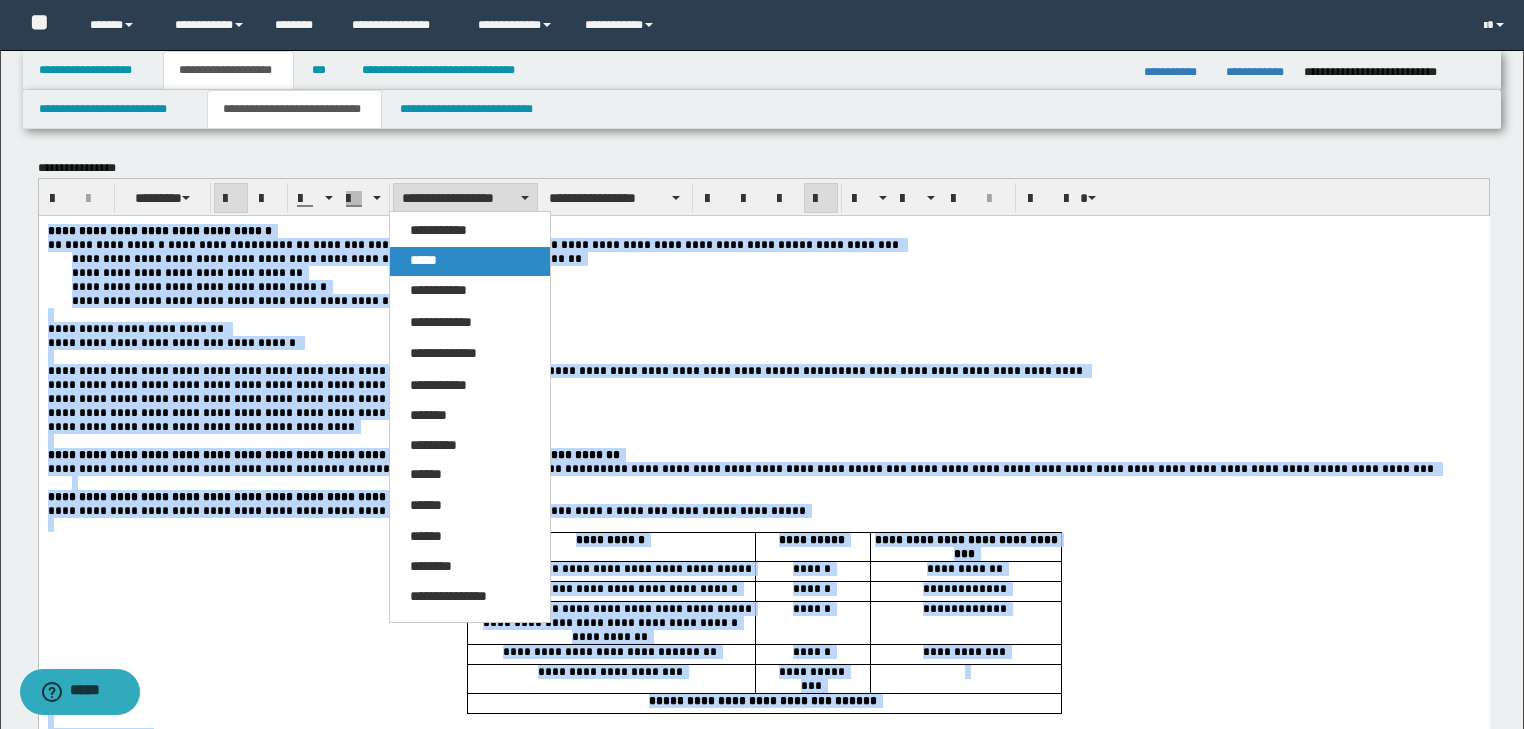 click on "*****" at bounding box center [470, 261] 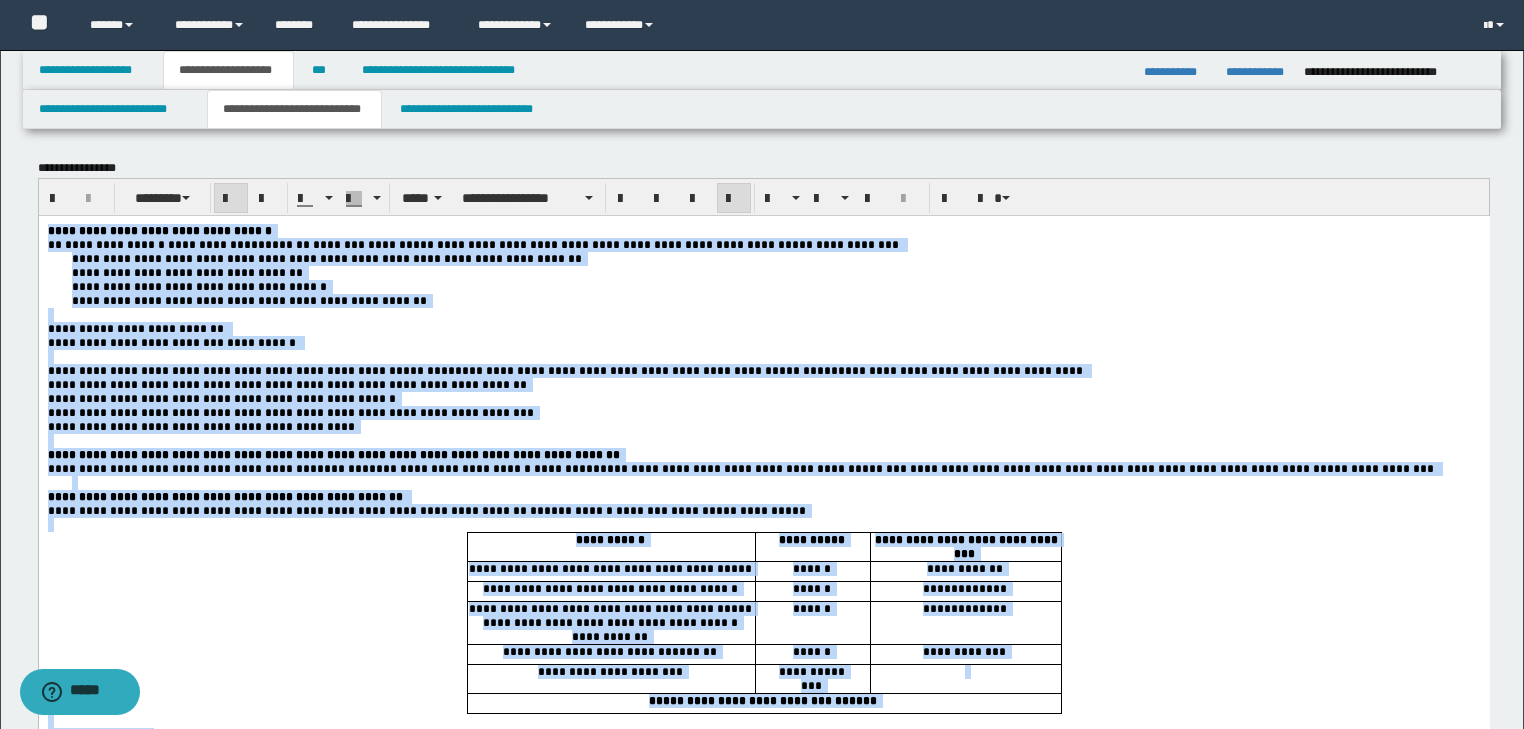 click on "**********" at bounding box center (763, 384) 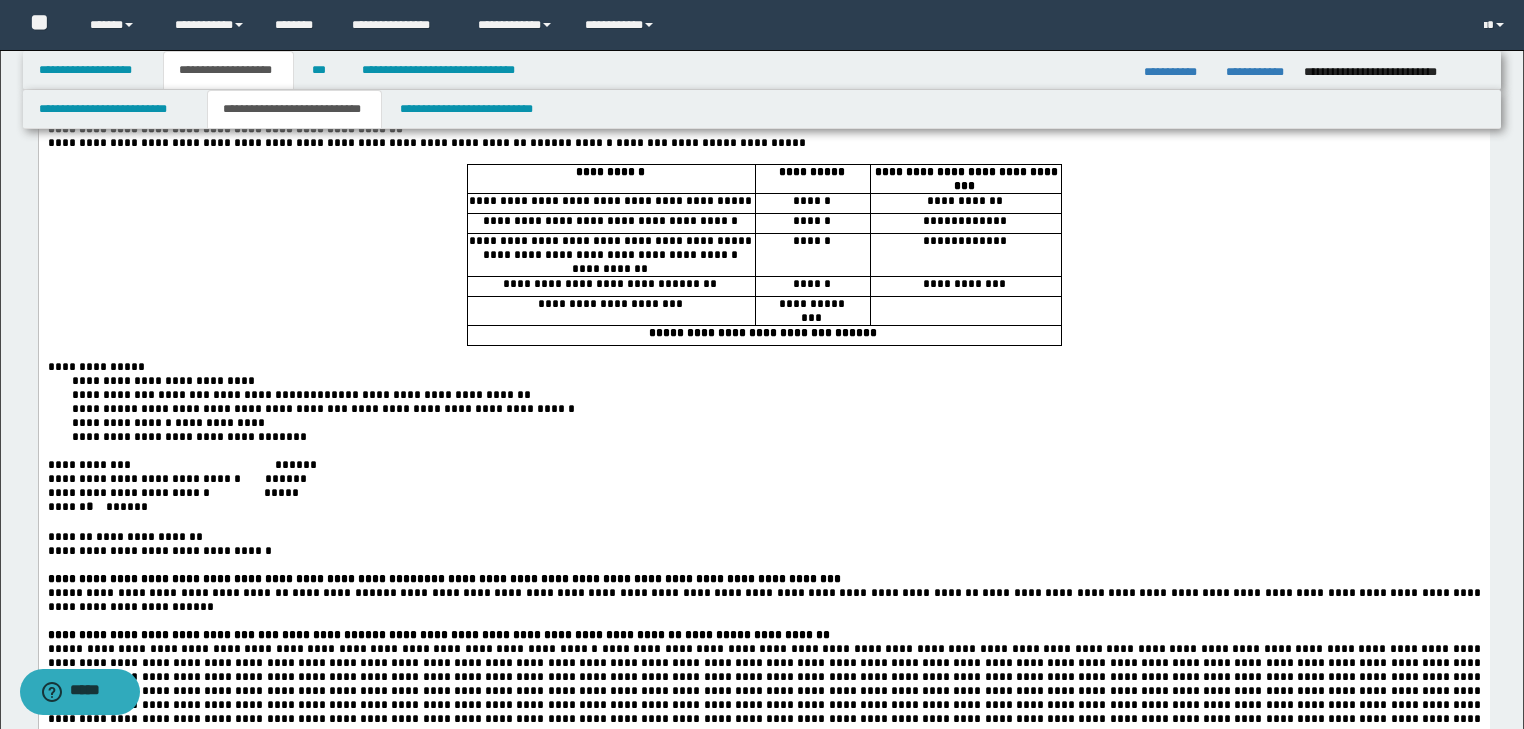 scroll, scrollTop: 320, scrollLeft: 0, axis: vertical 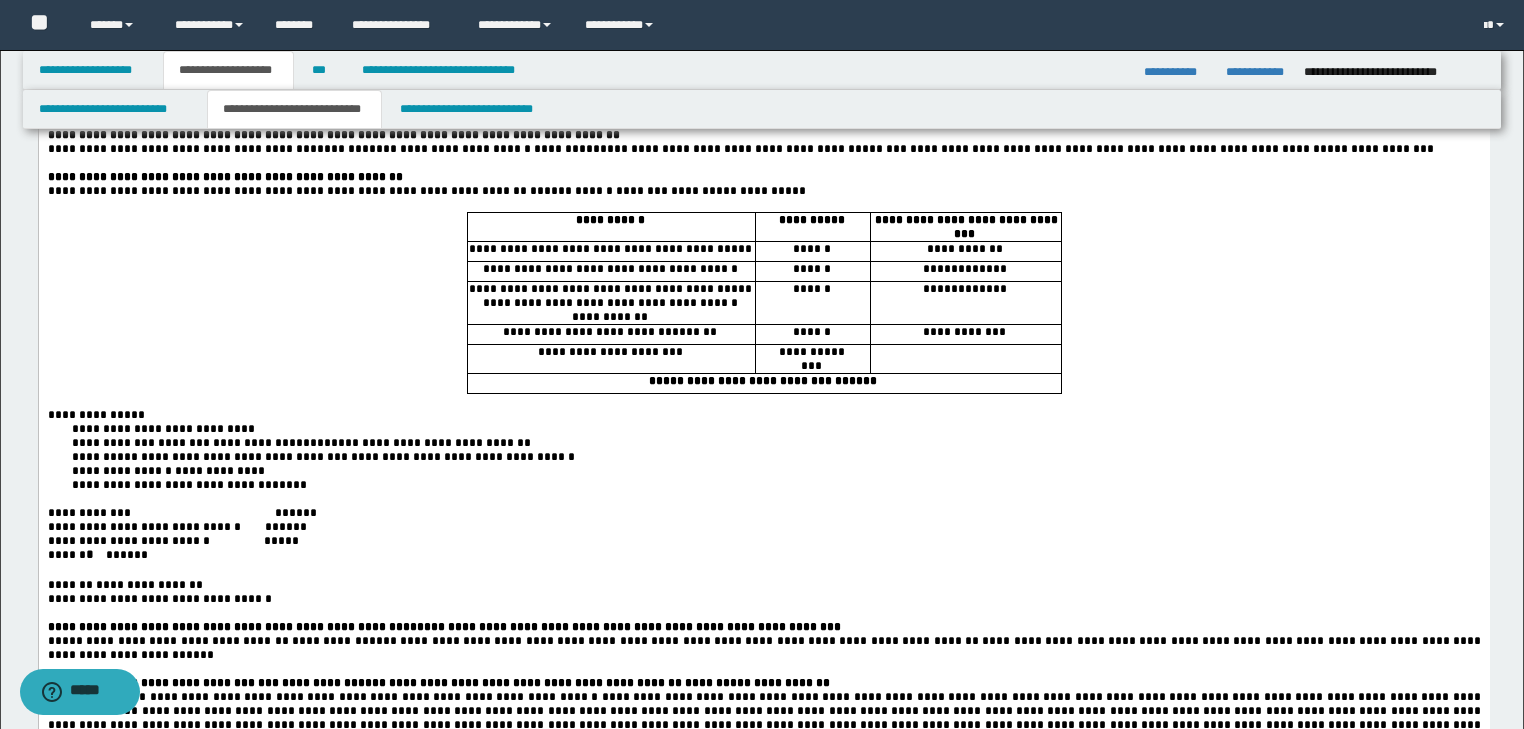 click on "*****" at bounding box center (122, 555) 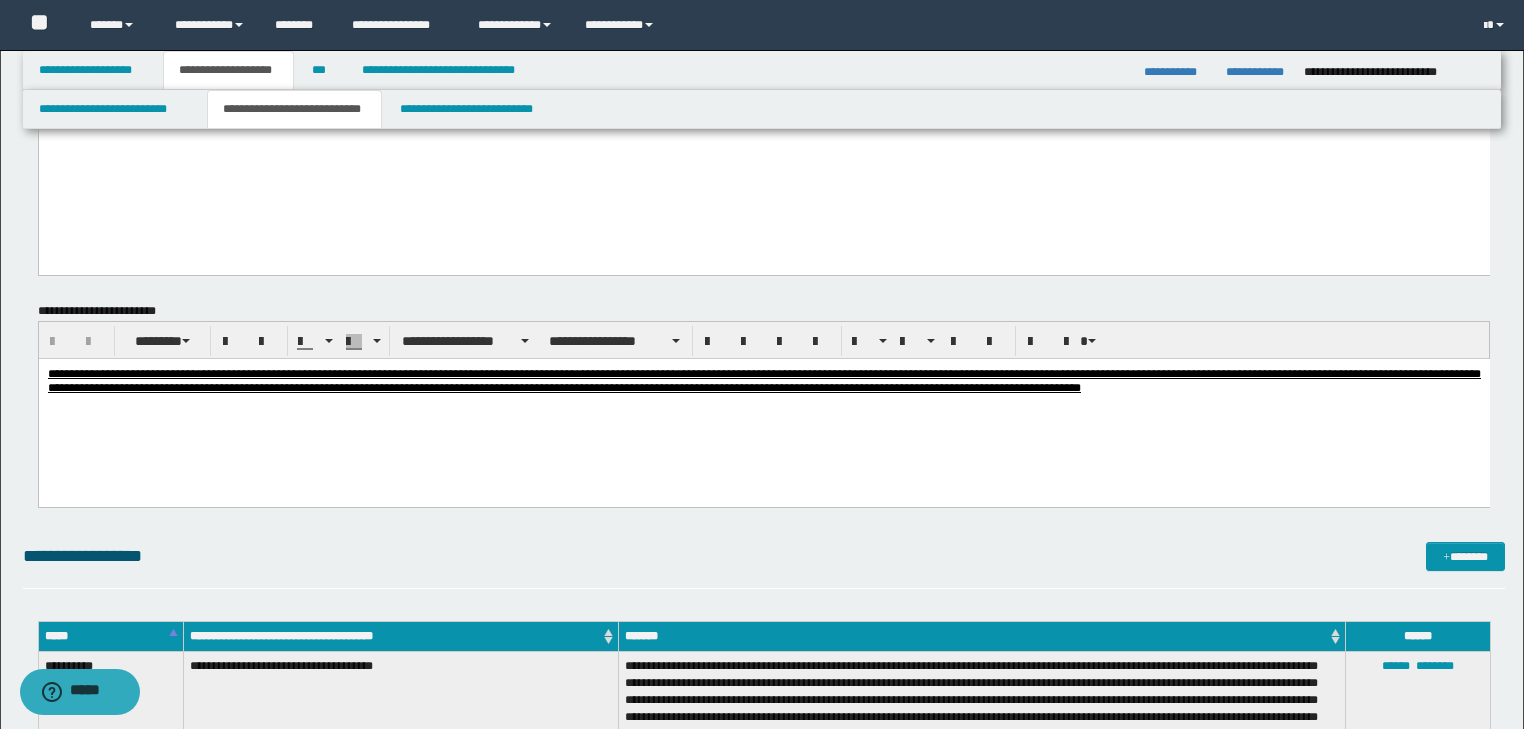 scroll, scrollTop: 1520, scrollLeft: 0, axis: vertical 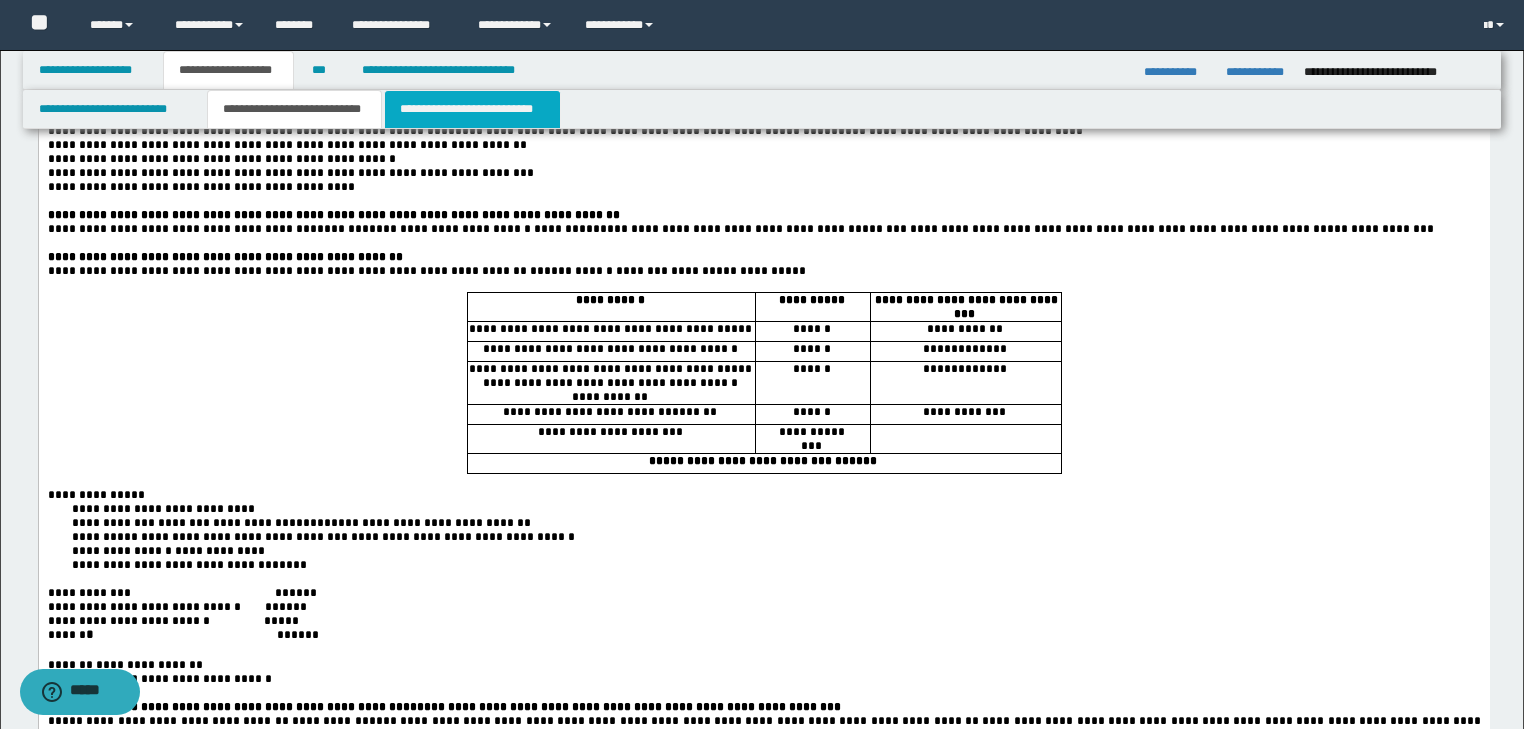 click on "**********" at bounding box center (472, 109) 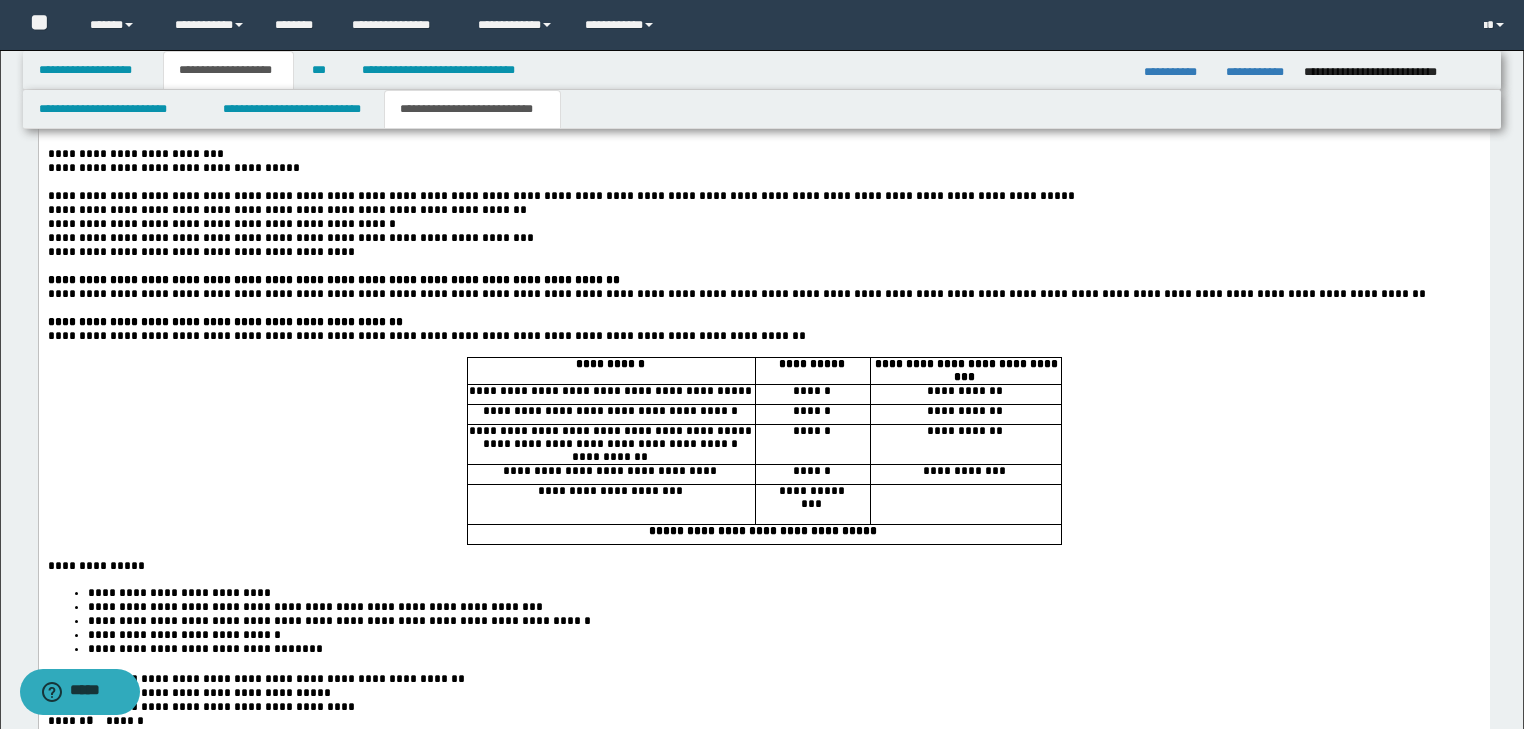 scroll, scrollTop: 2400, scrollLeft: 0, axis: vertical 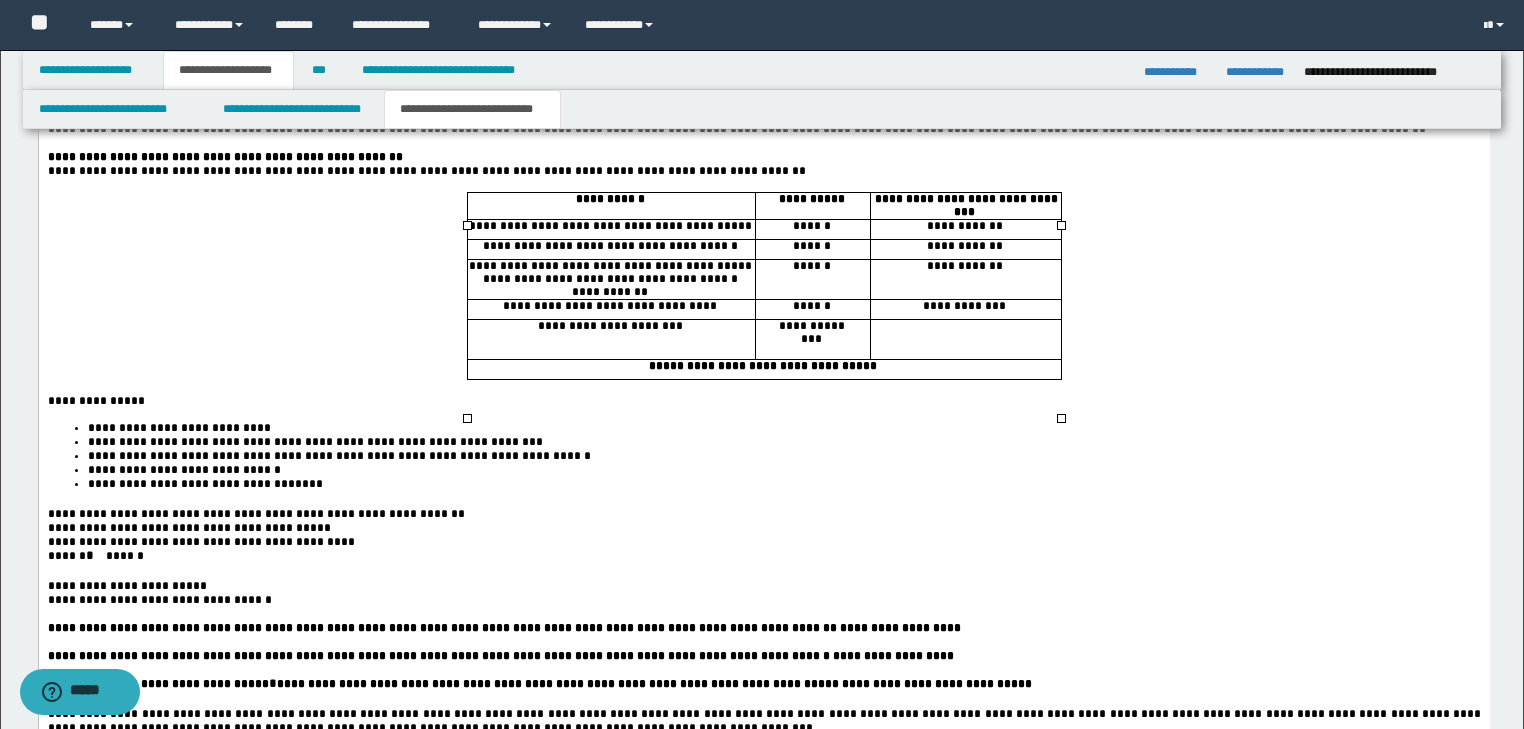 click on "**********" at bounding box center [964, 266] 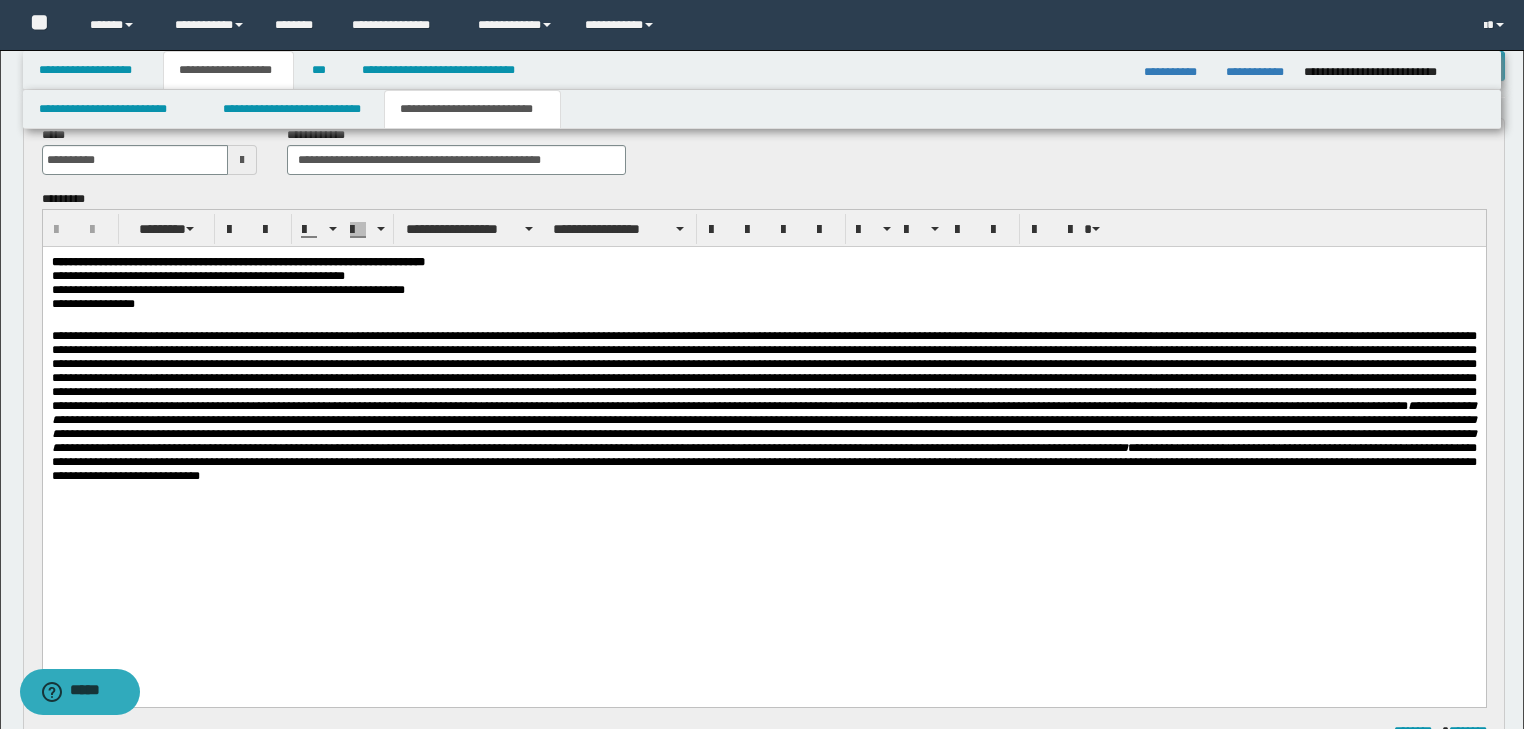 scroll, scrollTop: 0, scrollLeft: 0, axis: both 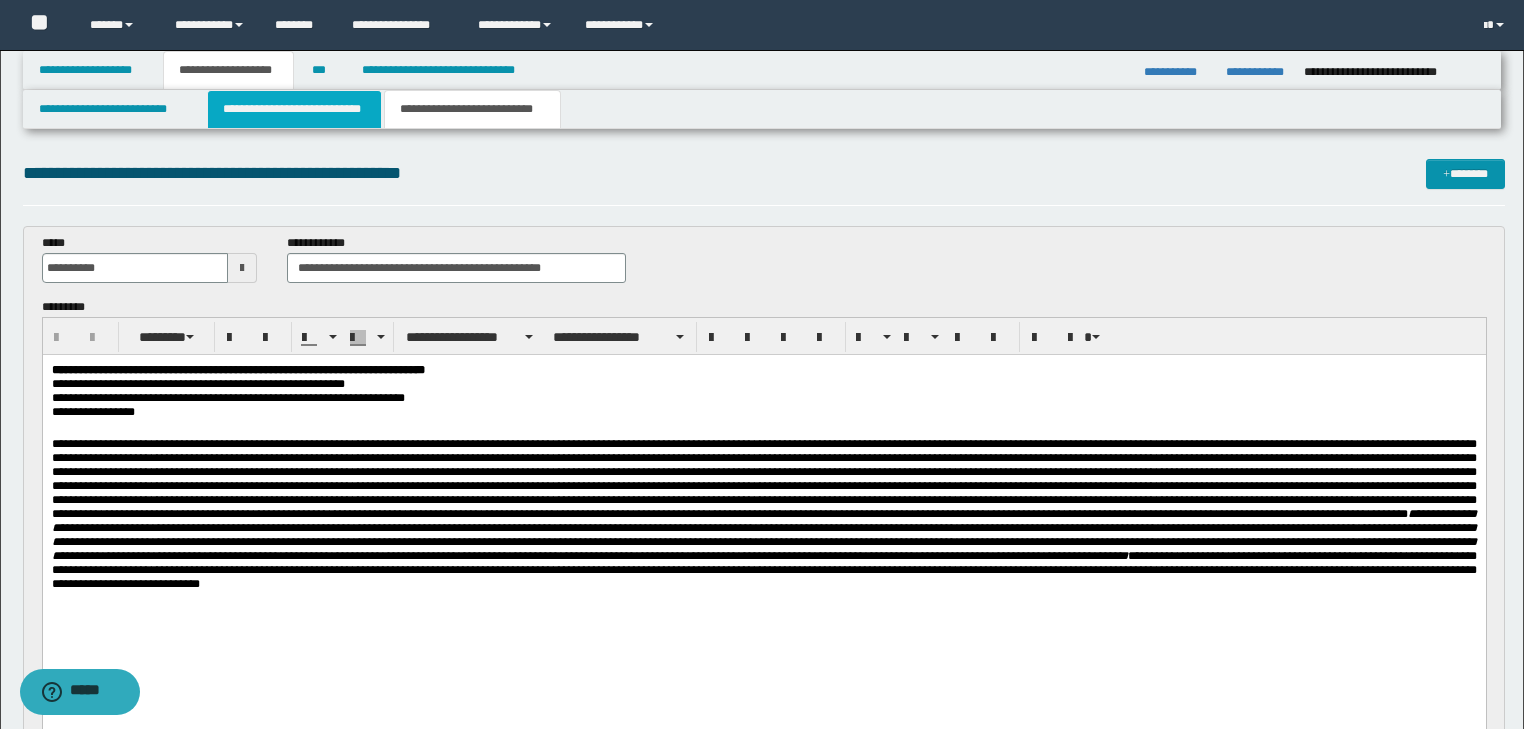 click on "**********" at bounding box center (294, 109) 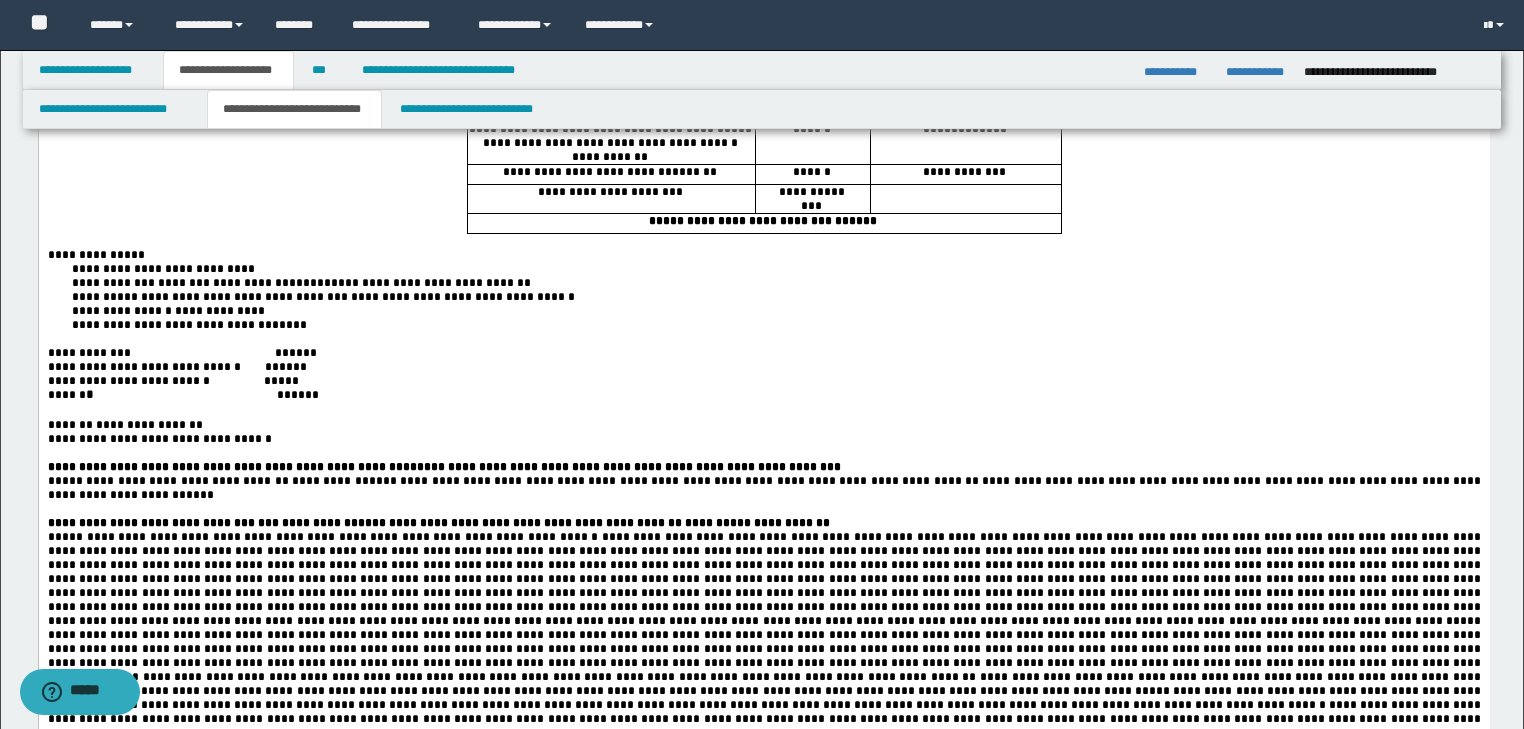scroll, scrollTop: 320, scrollLeft: 0, axis: vertical 